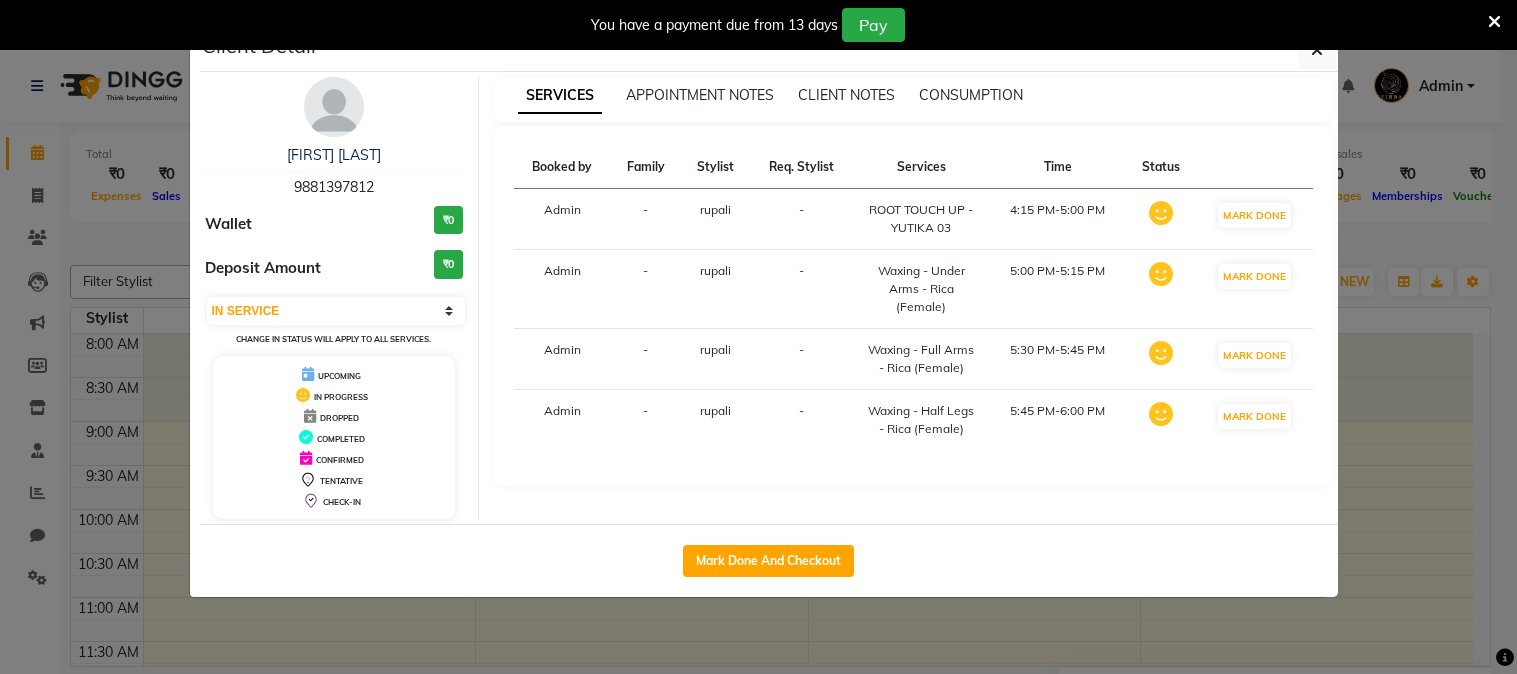 scroll, scrollTop: 0, scrollLeft: 0, axis: both 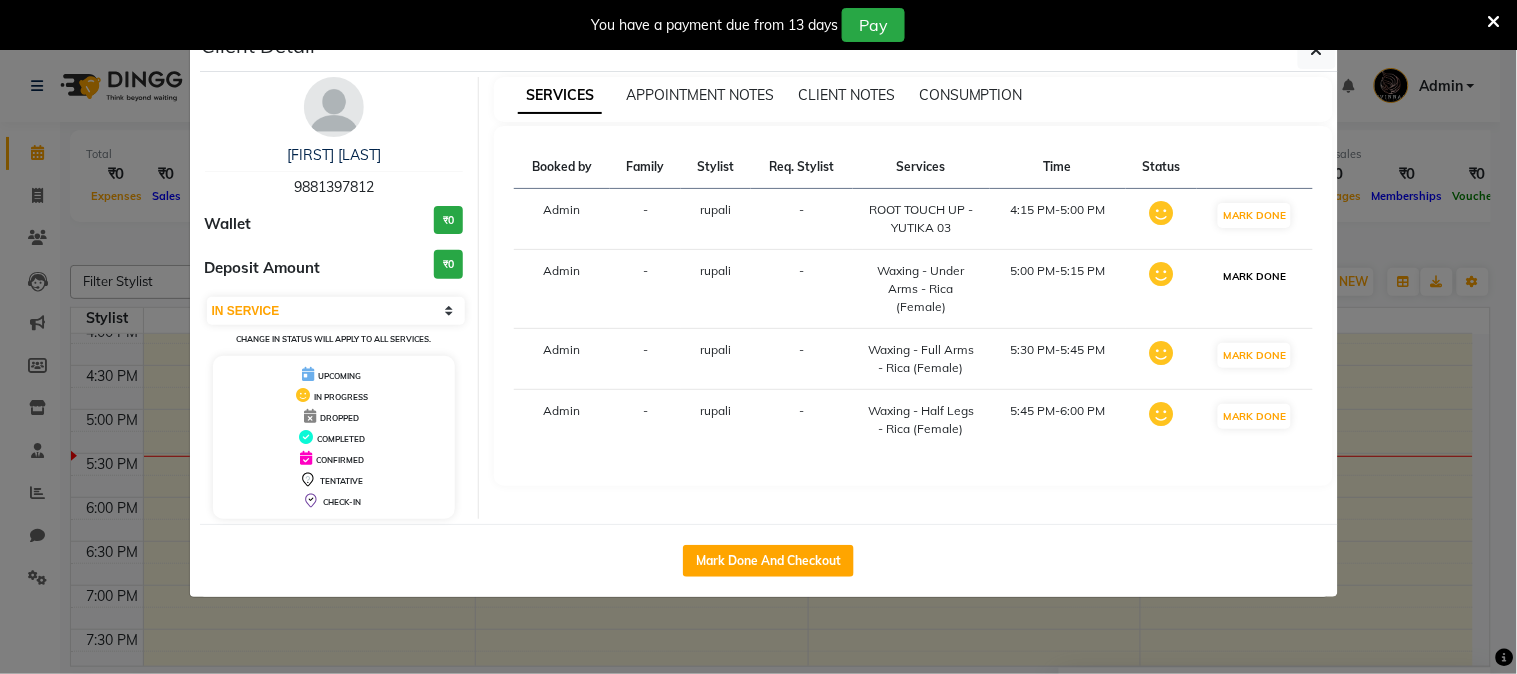 click on "MARK DONE" at bounding box center (1254, 276) 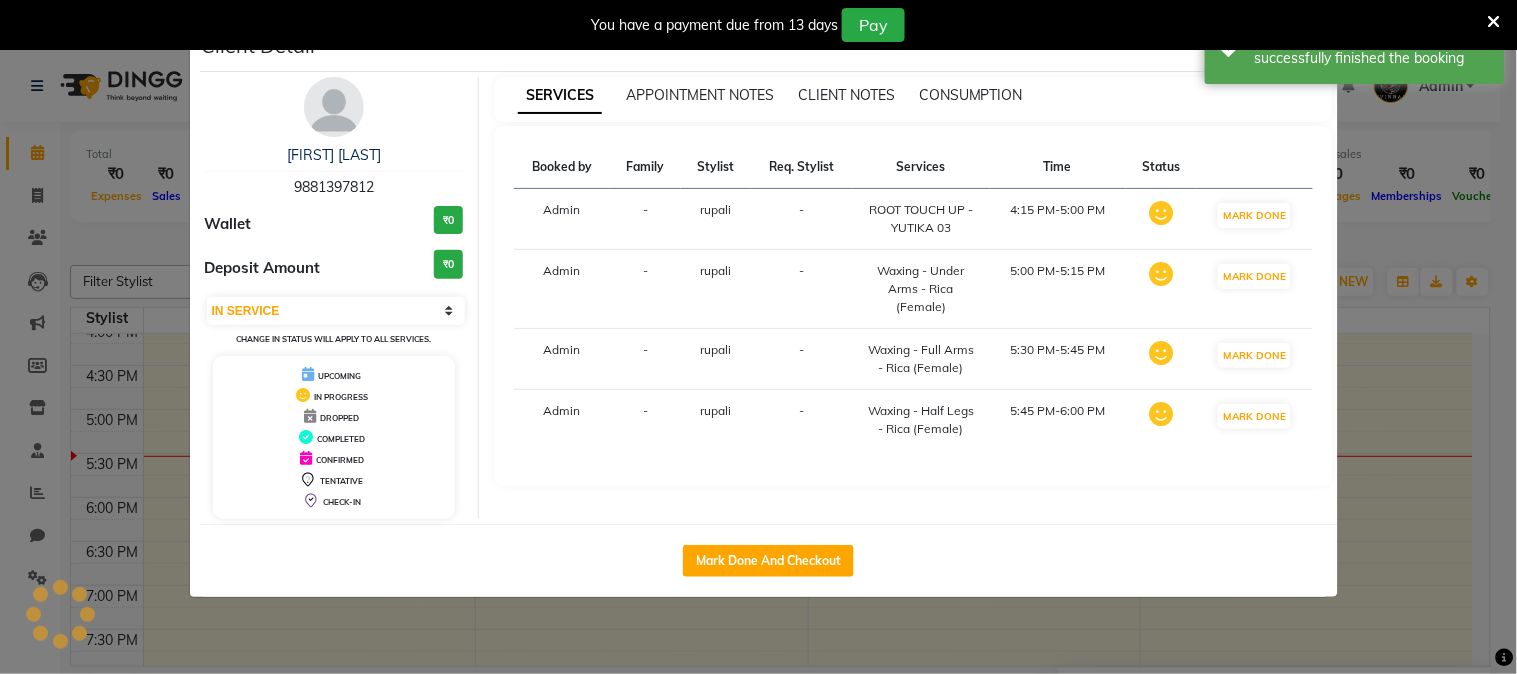 select on "select" 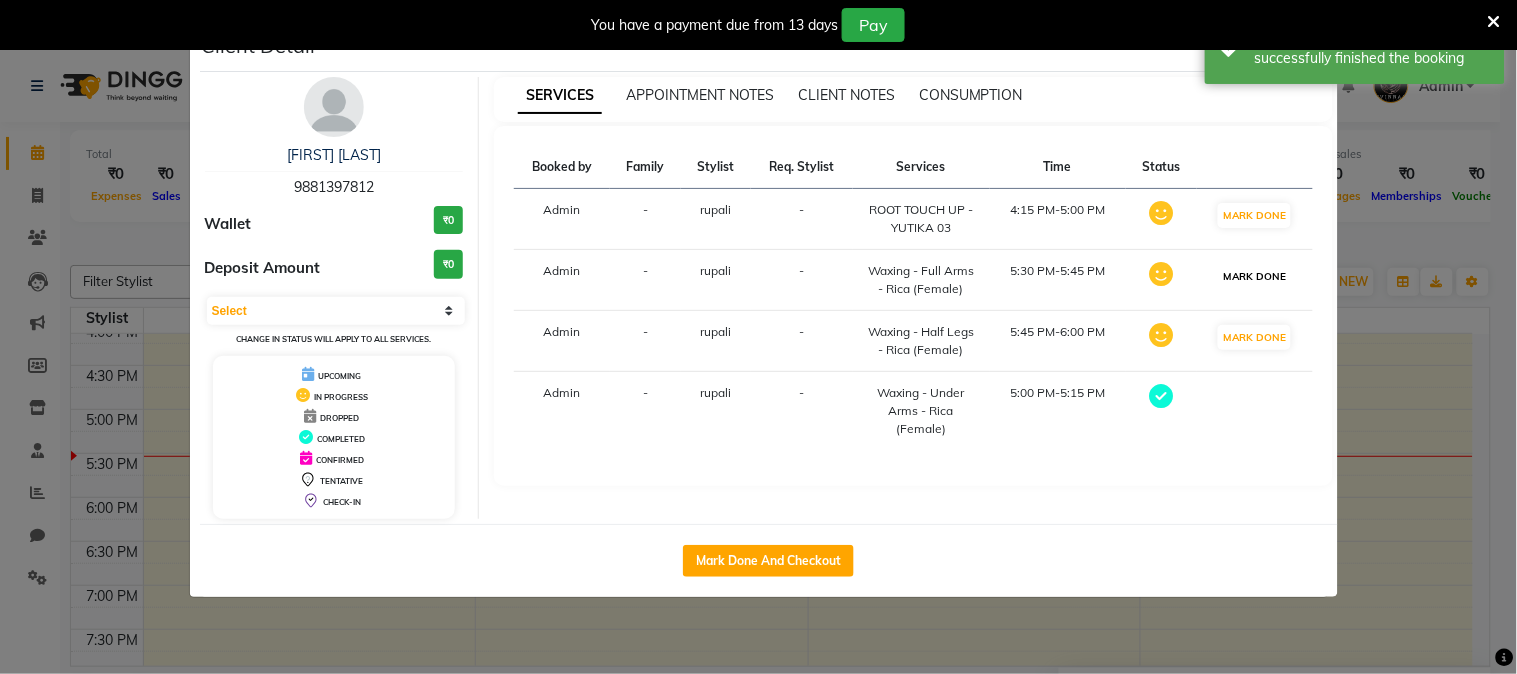 click on "MARK DONE" at bounding box center [1254, 276] 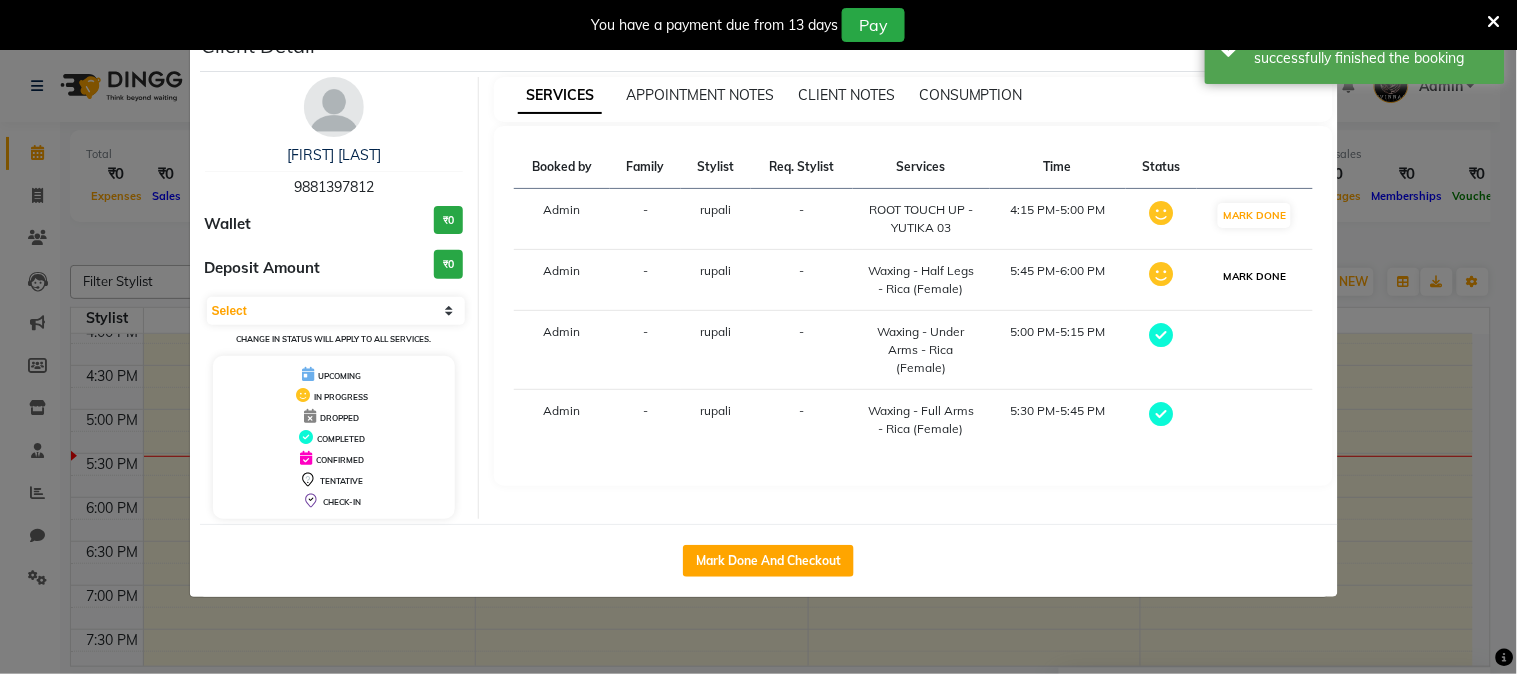 click on "MARK DONE" at bounding box center (1254, 276) 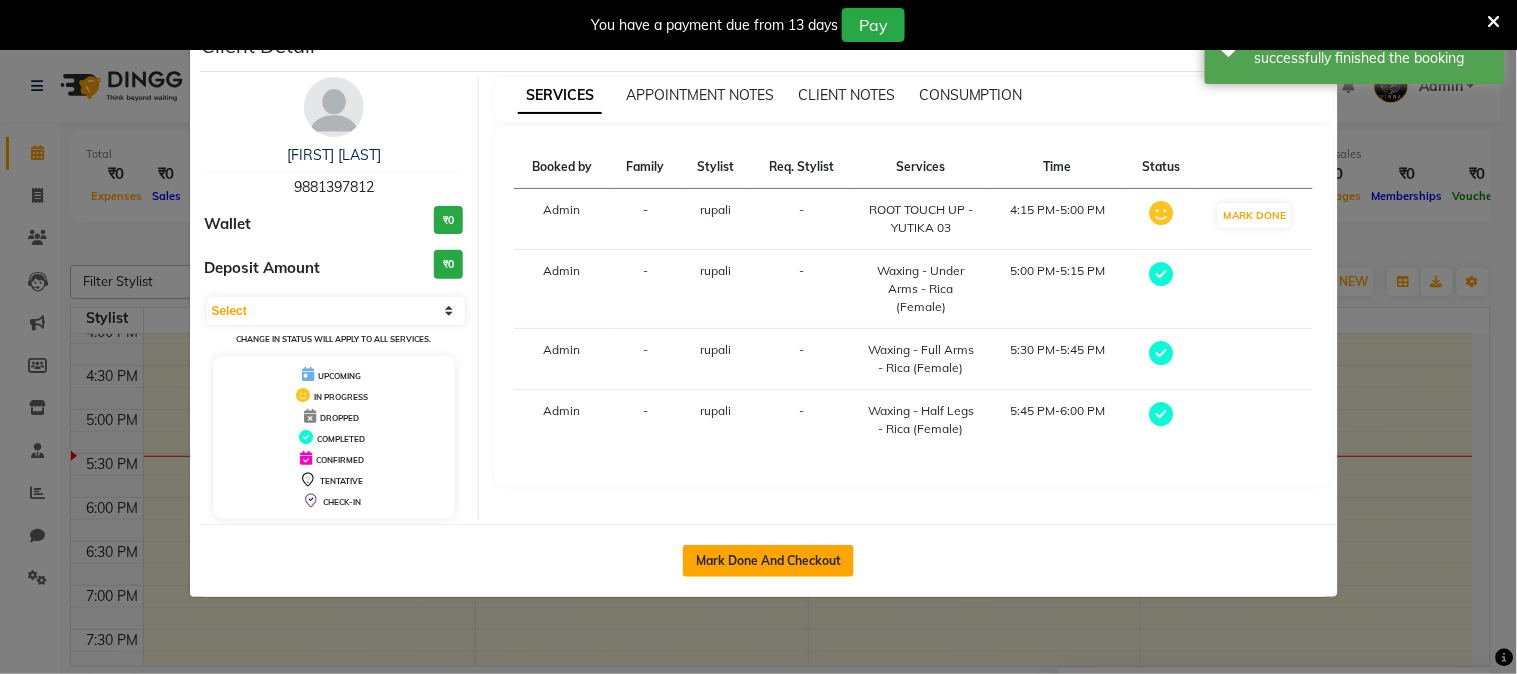 click on "Mark Done And Checkout" 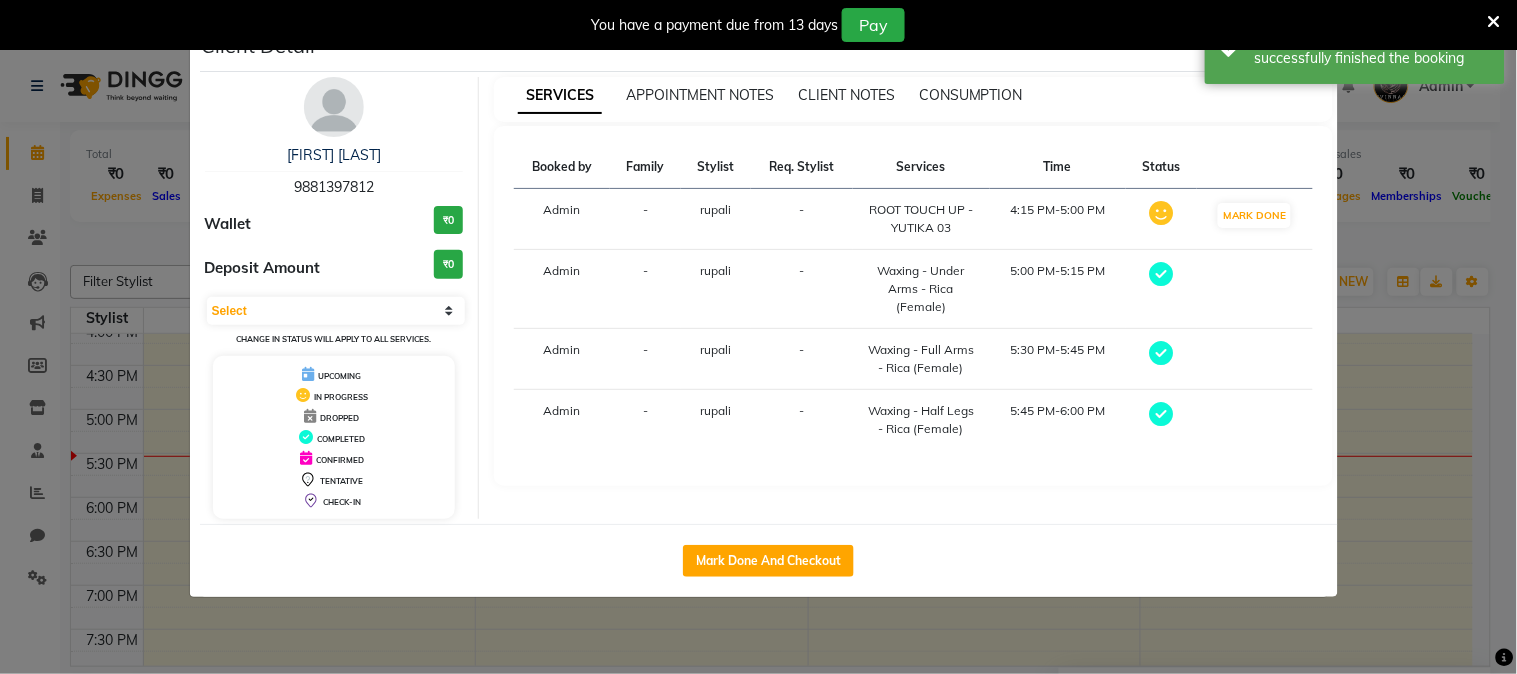 select on "service" 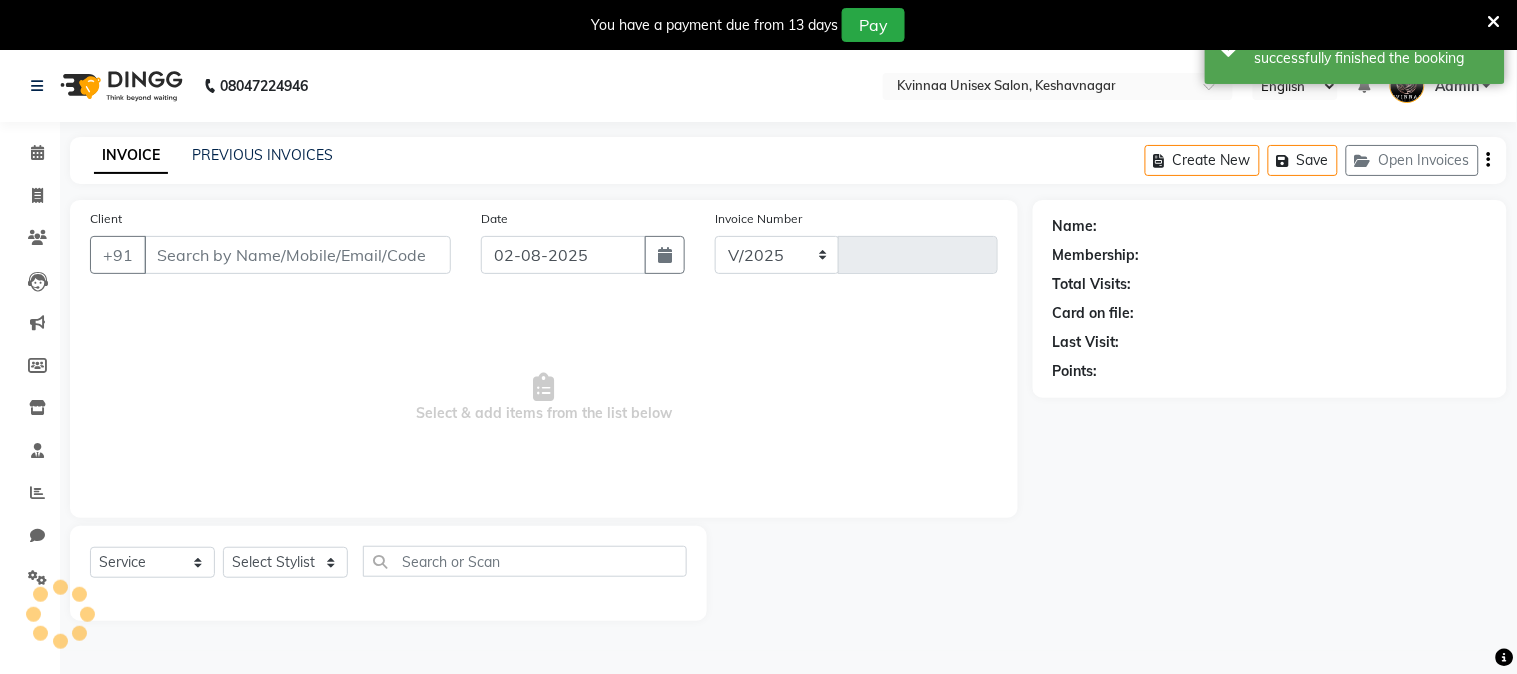 select on "147" 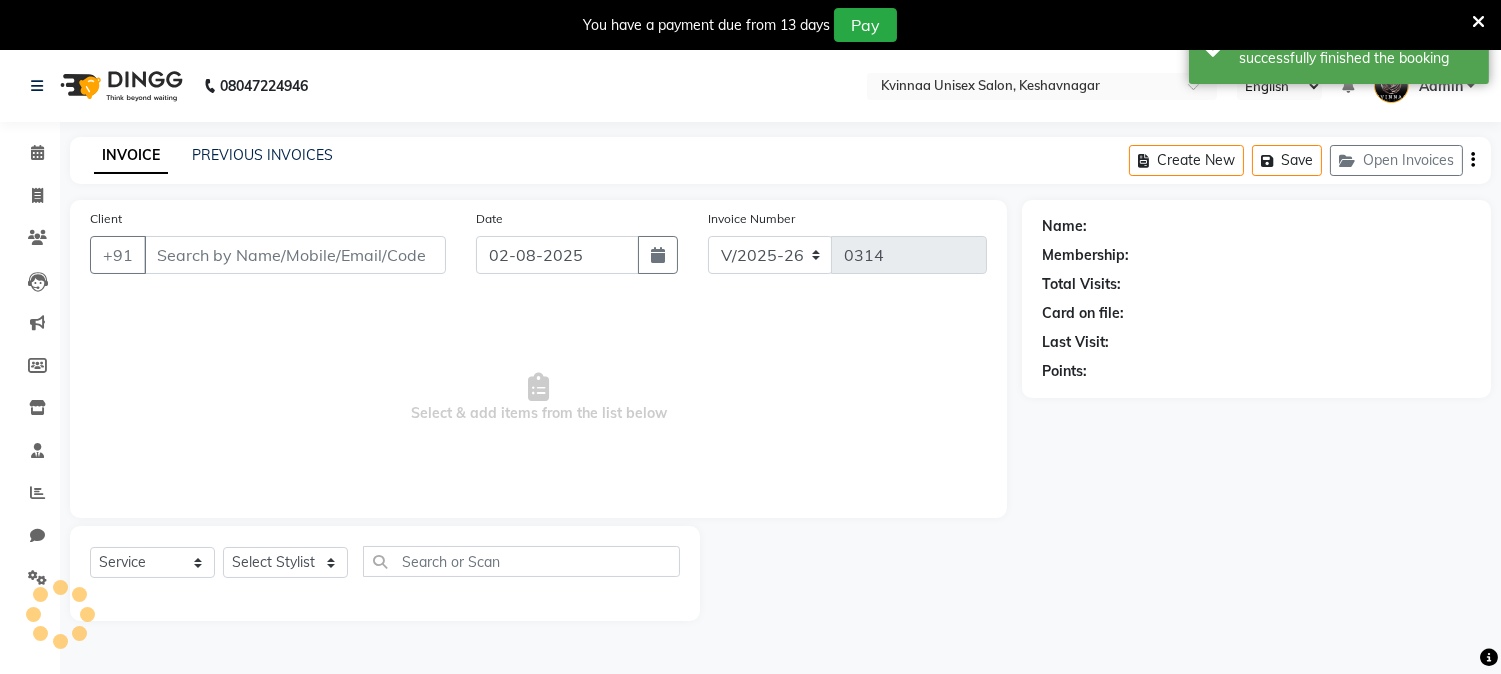 type on "9881397812" 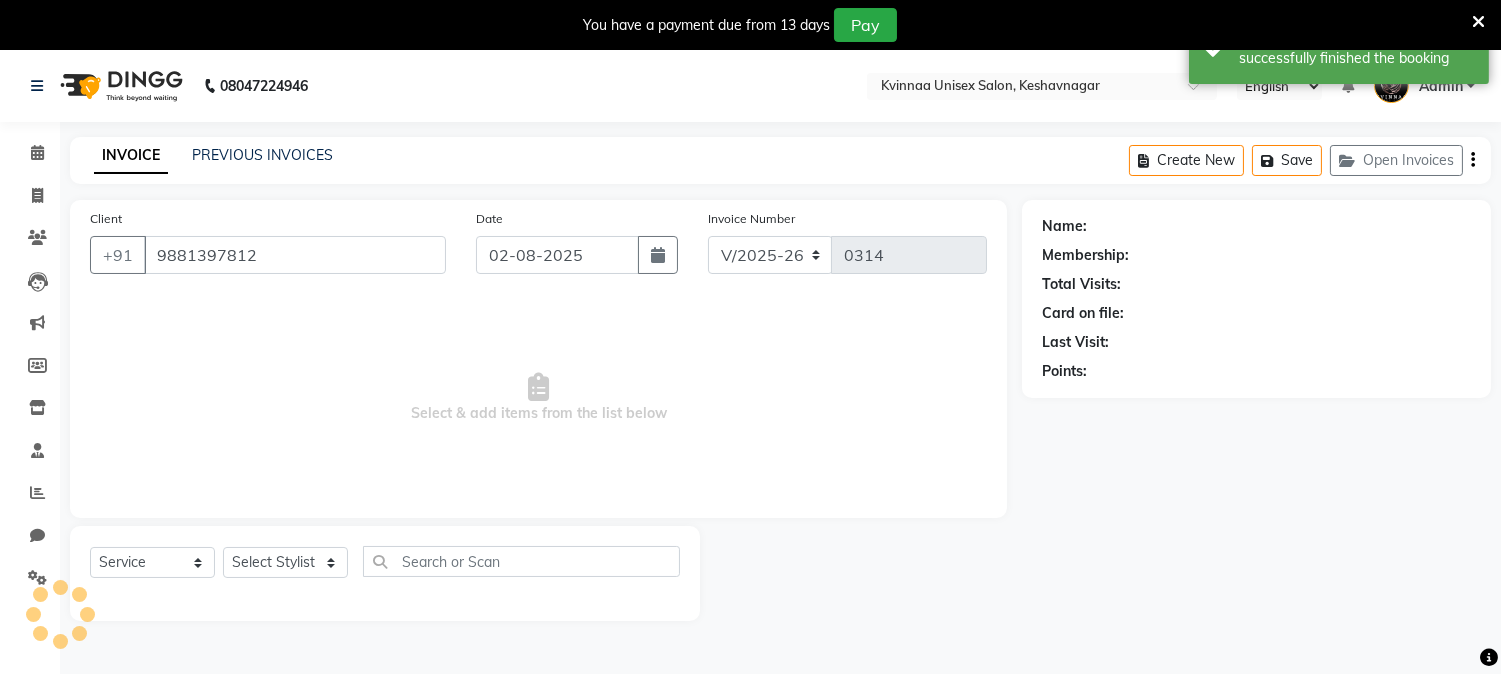 select on "8149" 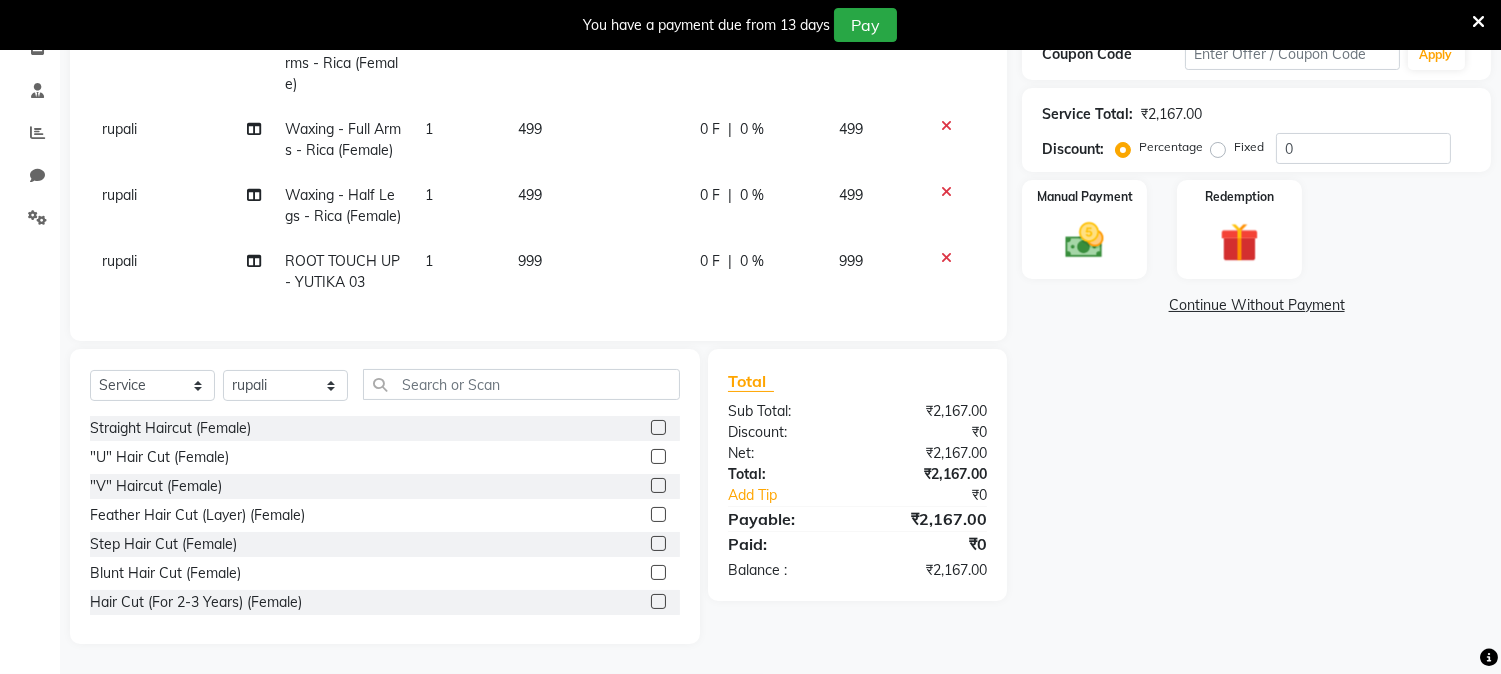 scroll, scrollTop: 84, scrollLeft: 0, axis: vertical 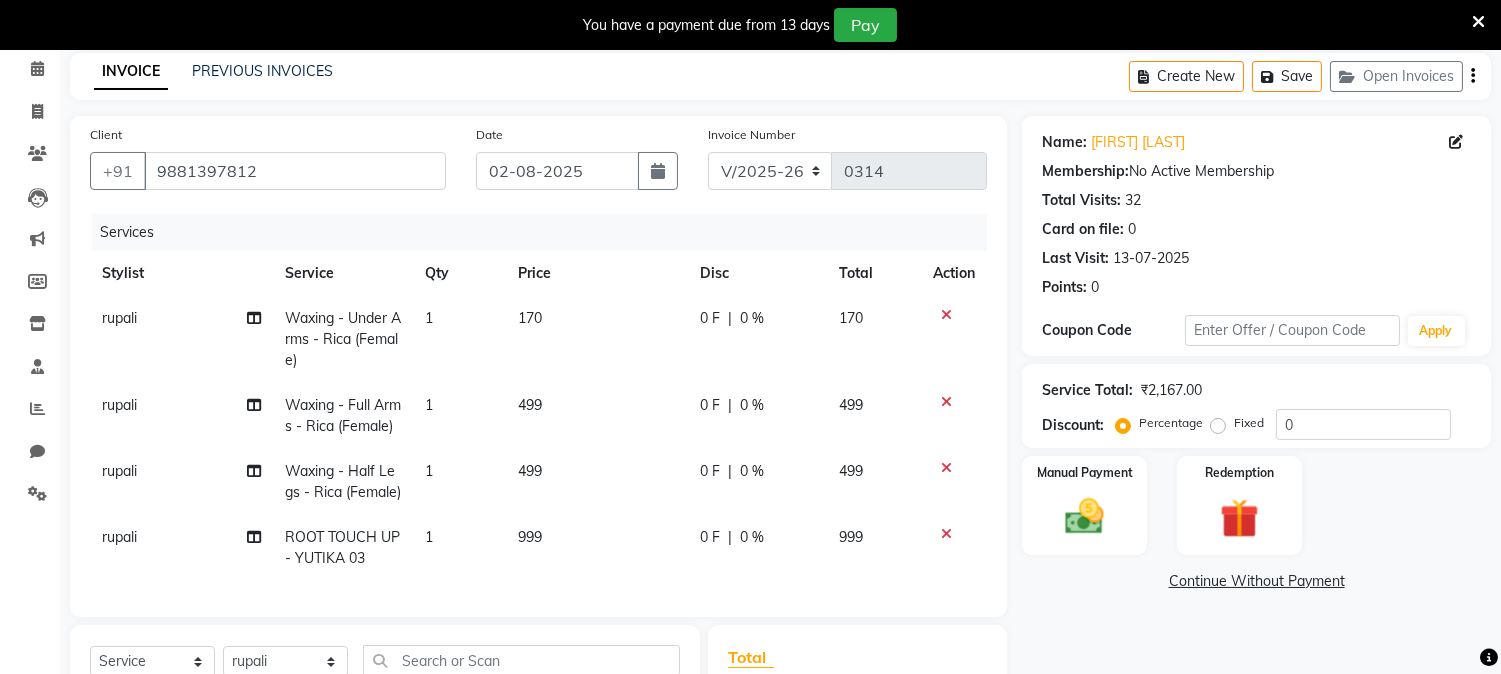 click on "INVOICE PREVIOUS INVOICES Create New   Save   Open Invoices" 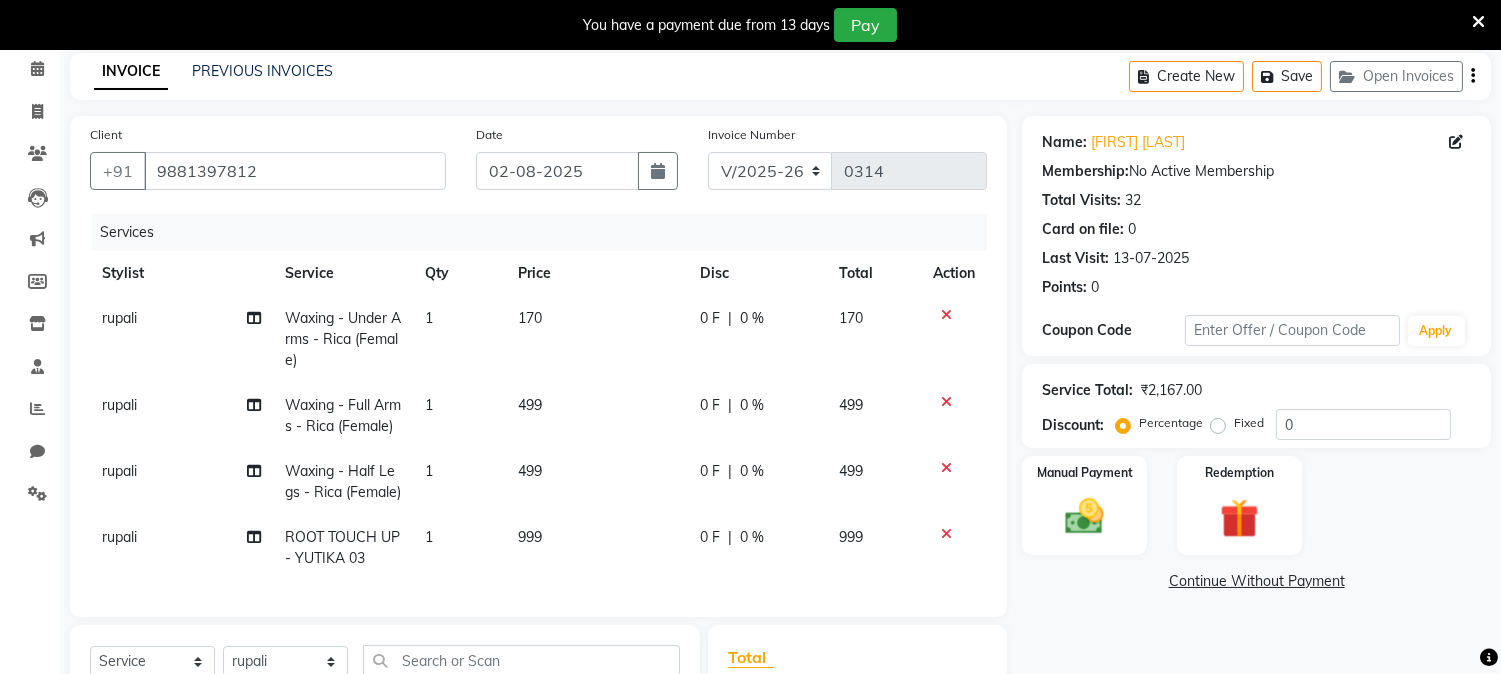 drag, startPoint x: 820, startPoint y: 67, endPoint x: 1516, endPoint y: 2, distance: 699.0286 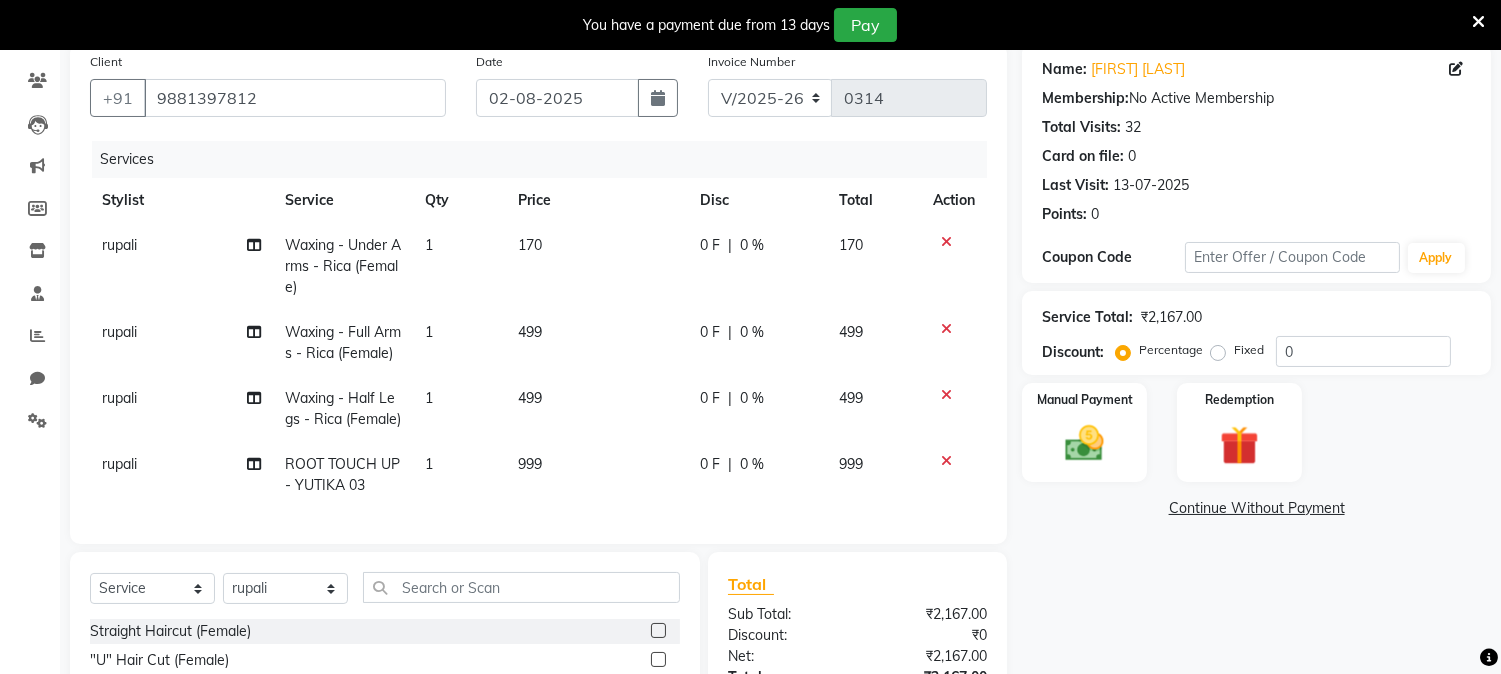 scroll, scrollTop: 0, scrollLeft: 0, axis: both 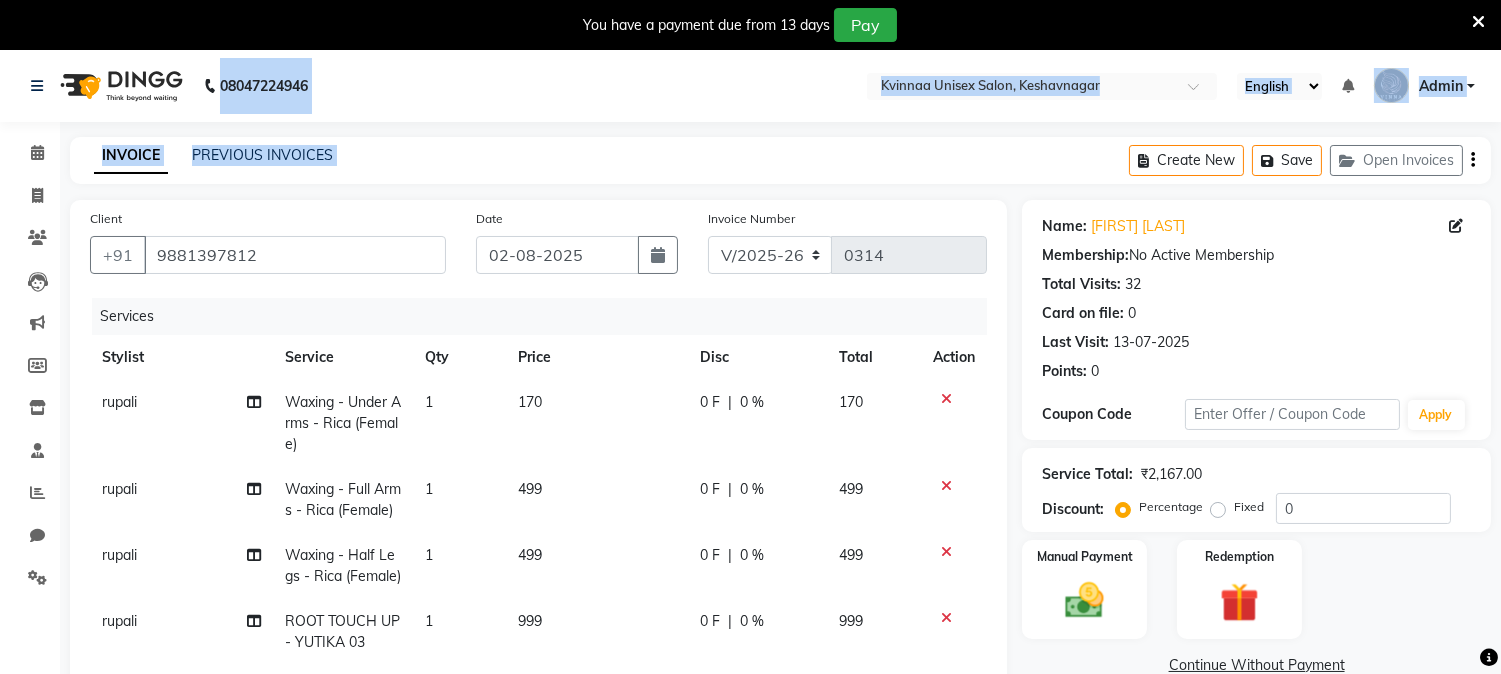 click on "INVOICE PREVIOUS INVOICES Create New   Save   Open Invoices" 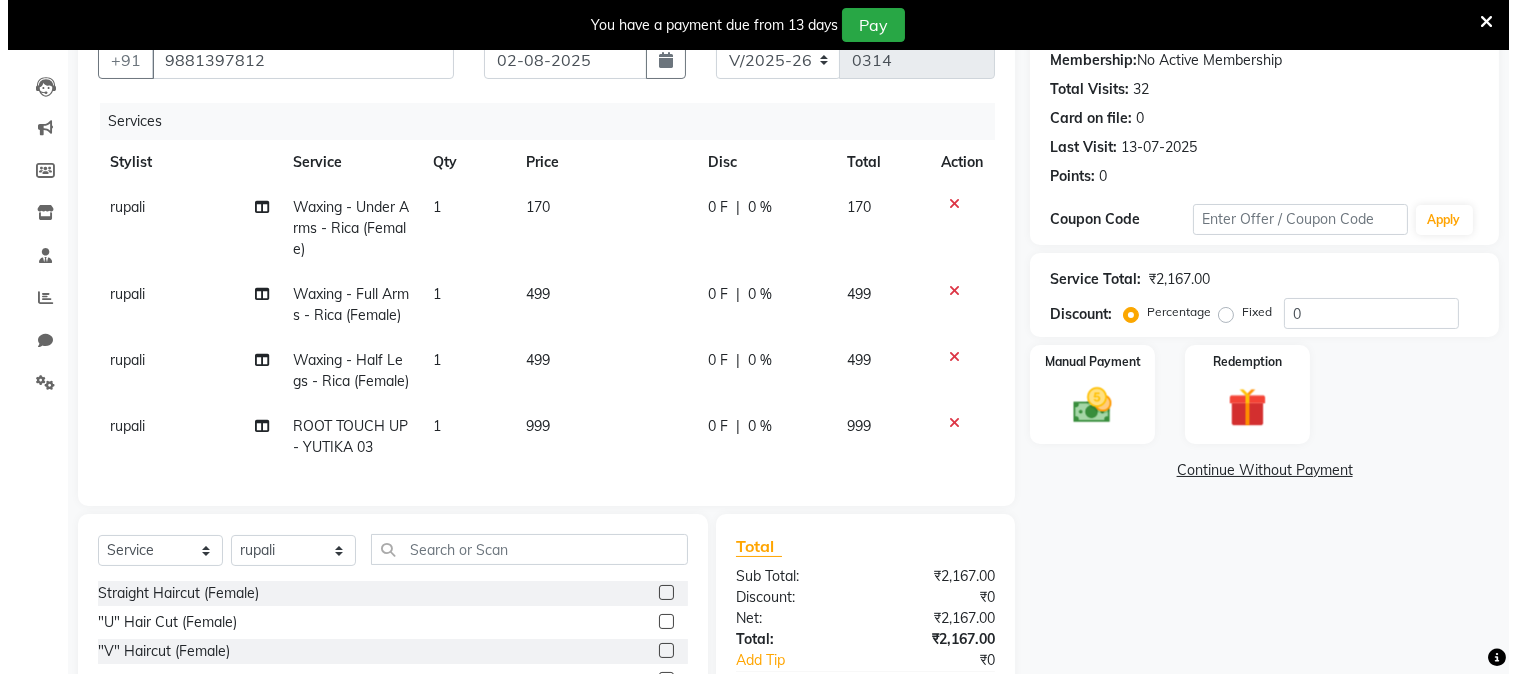 scroll, scrollTop: 0, scrollLeft: 0, axis: both 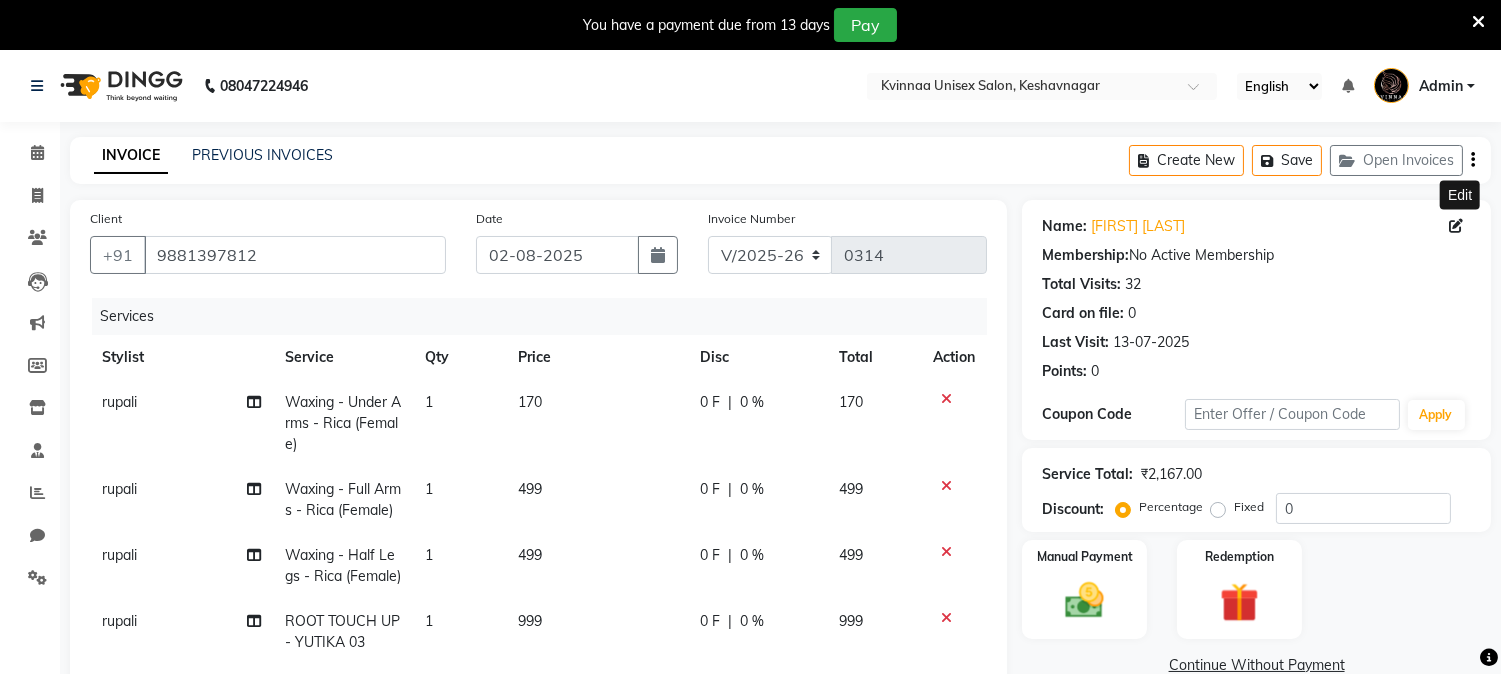 click 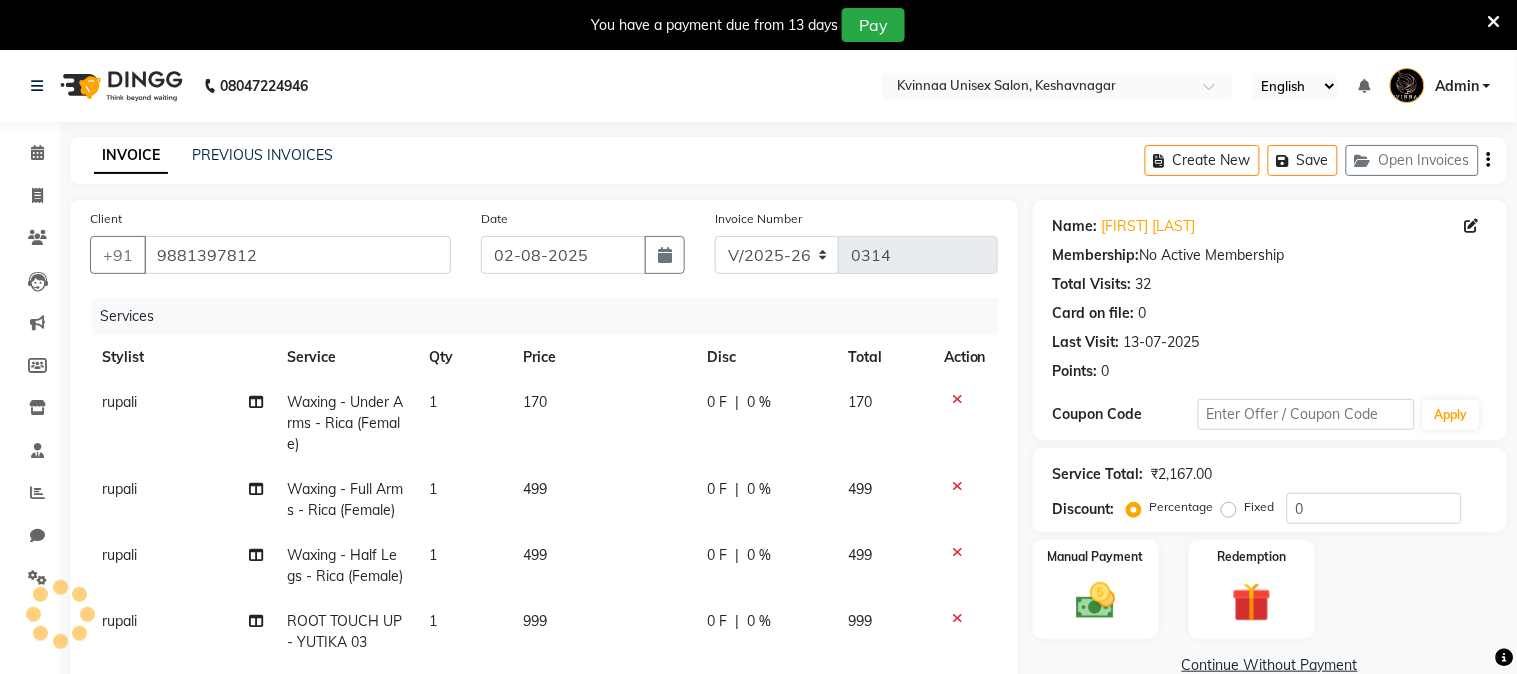 select on "25" 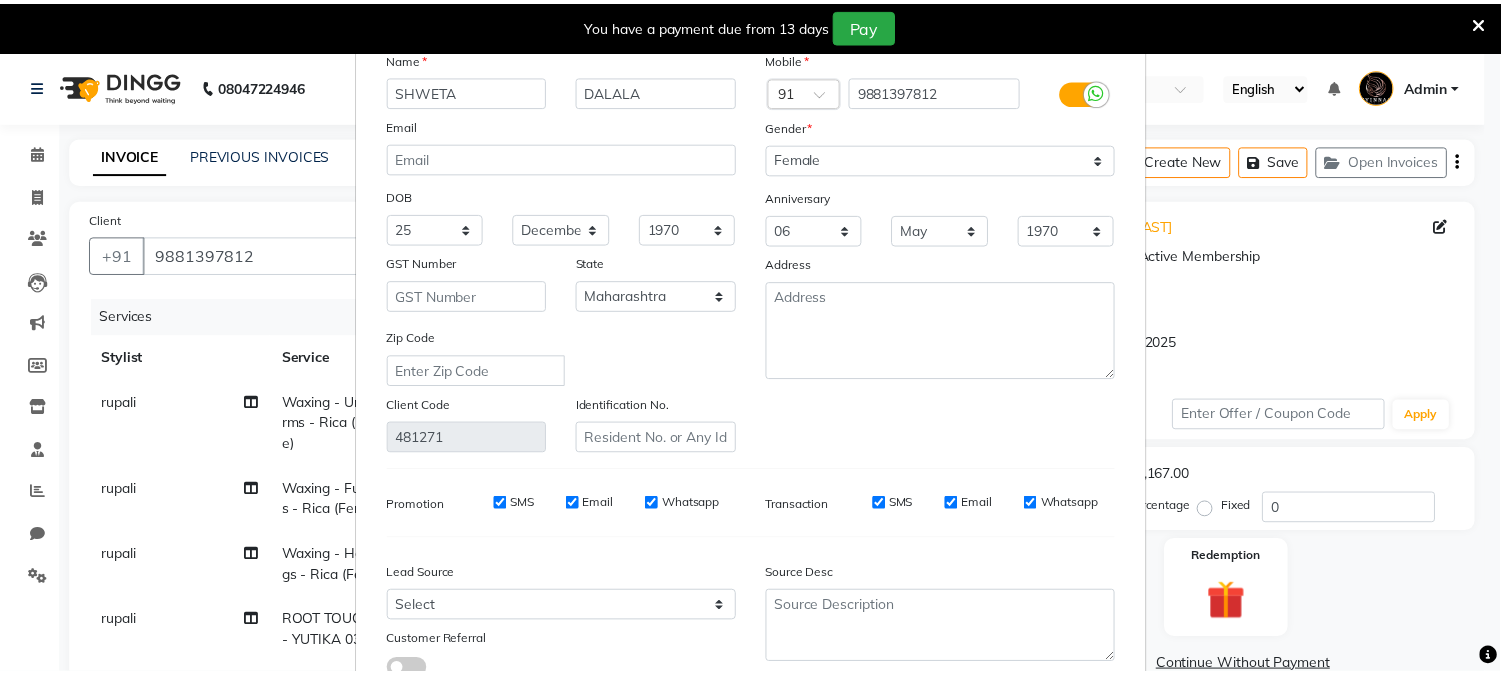 scroll, scrollTop: 215, scrollLeft: 0, axis: vertical 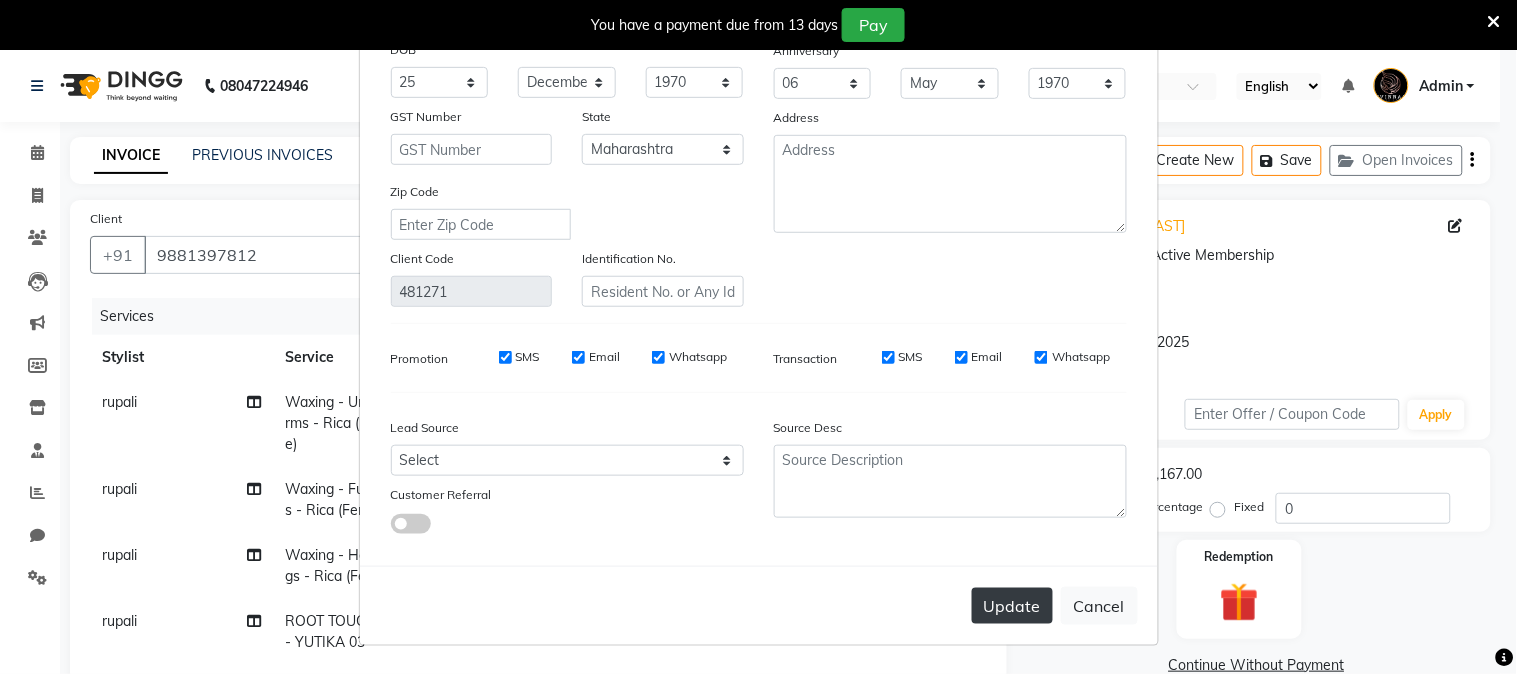click on "Update" at bounding box center [1012, 606] 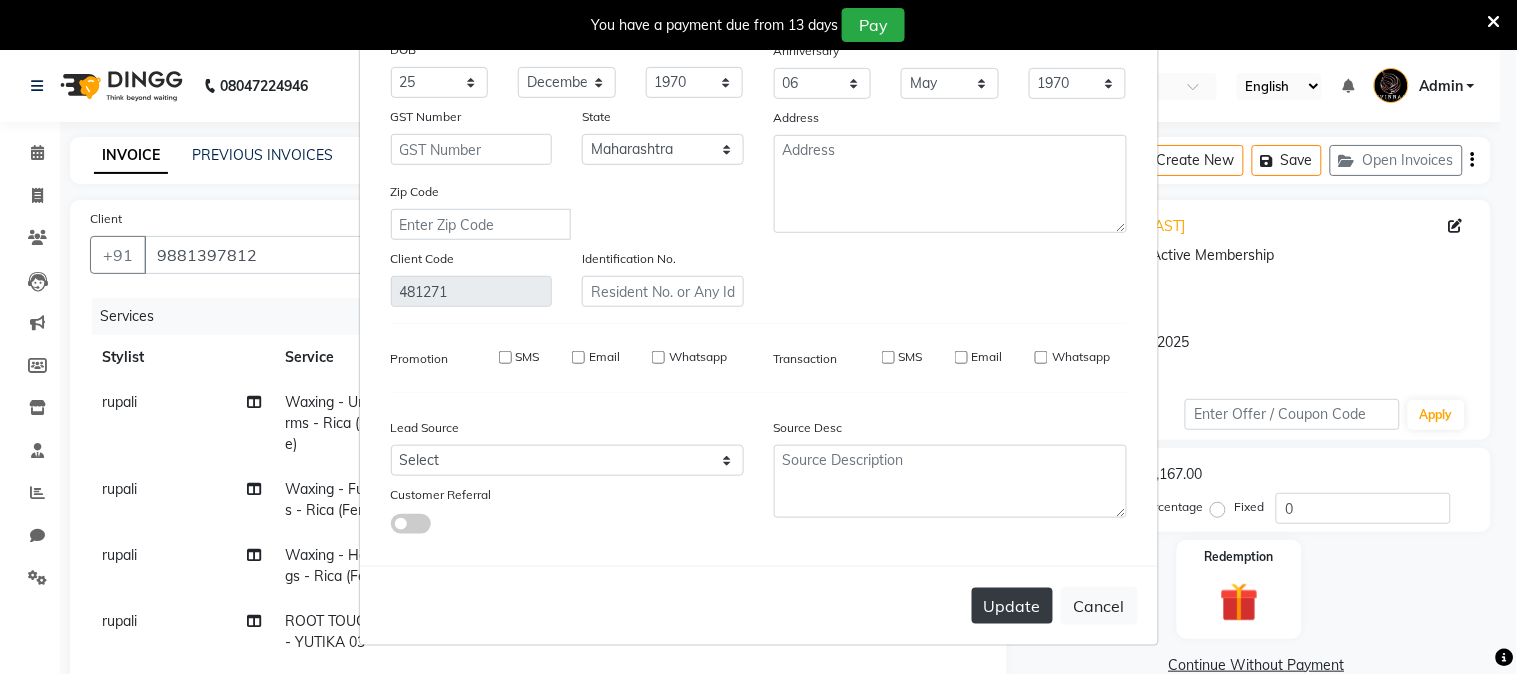 type 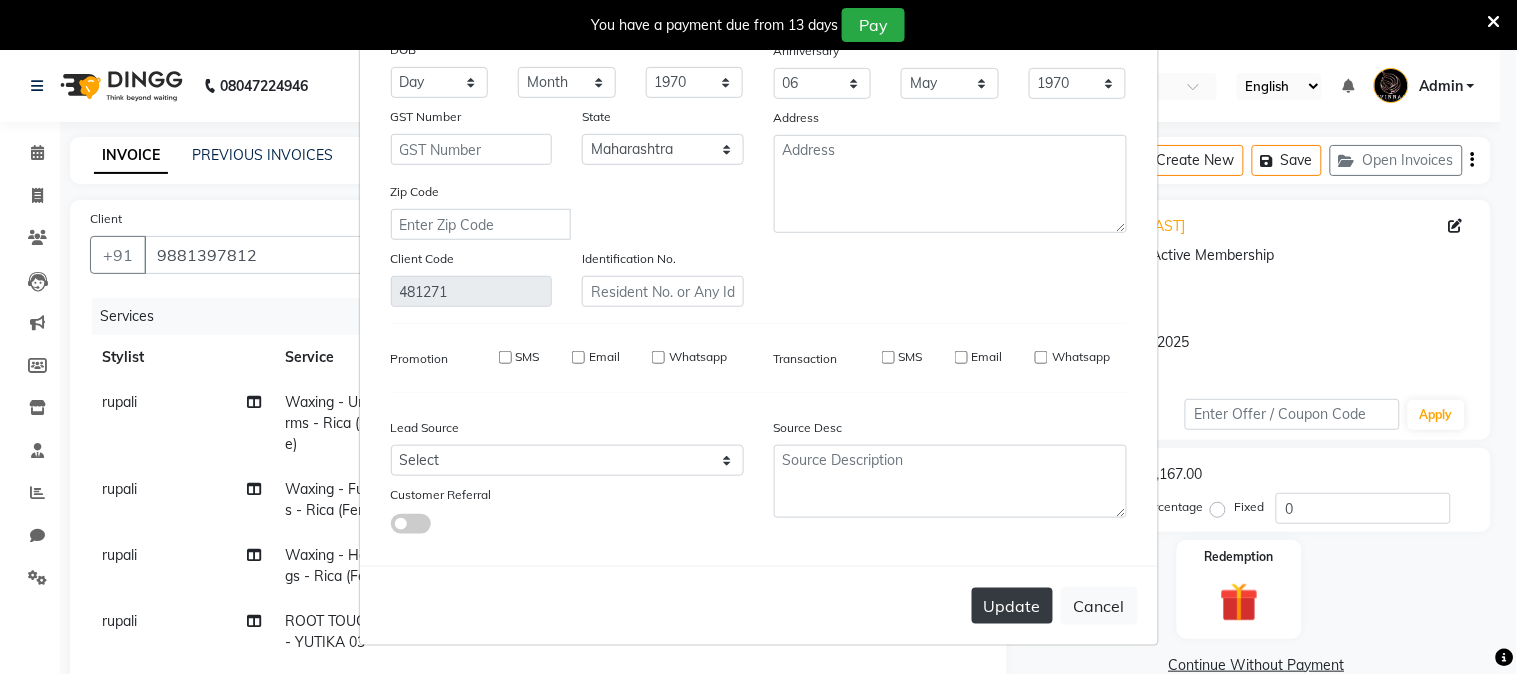 select 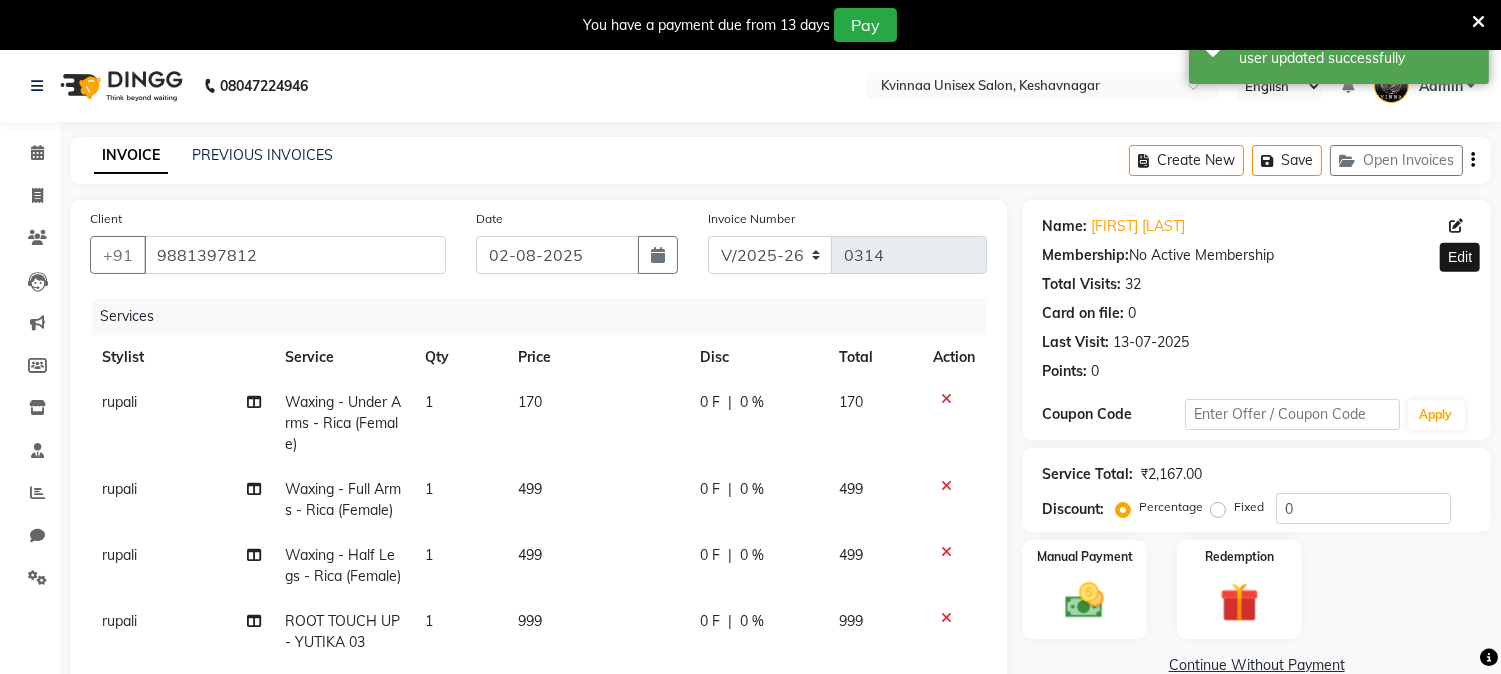 scroll, scrollTop: 417, scrollLeft: 0, axis: vertical 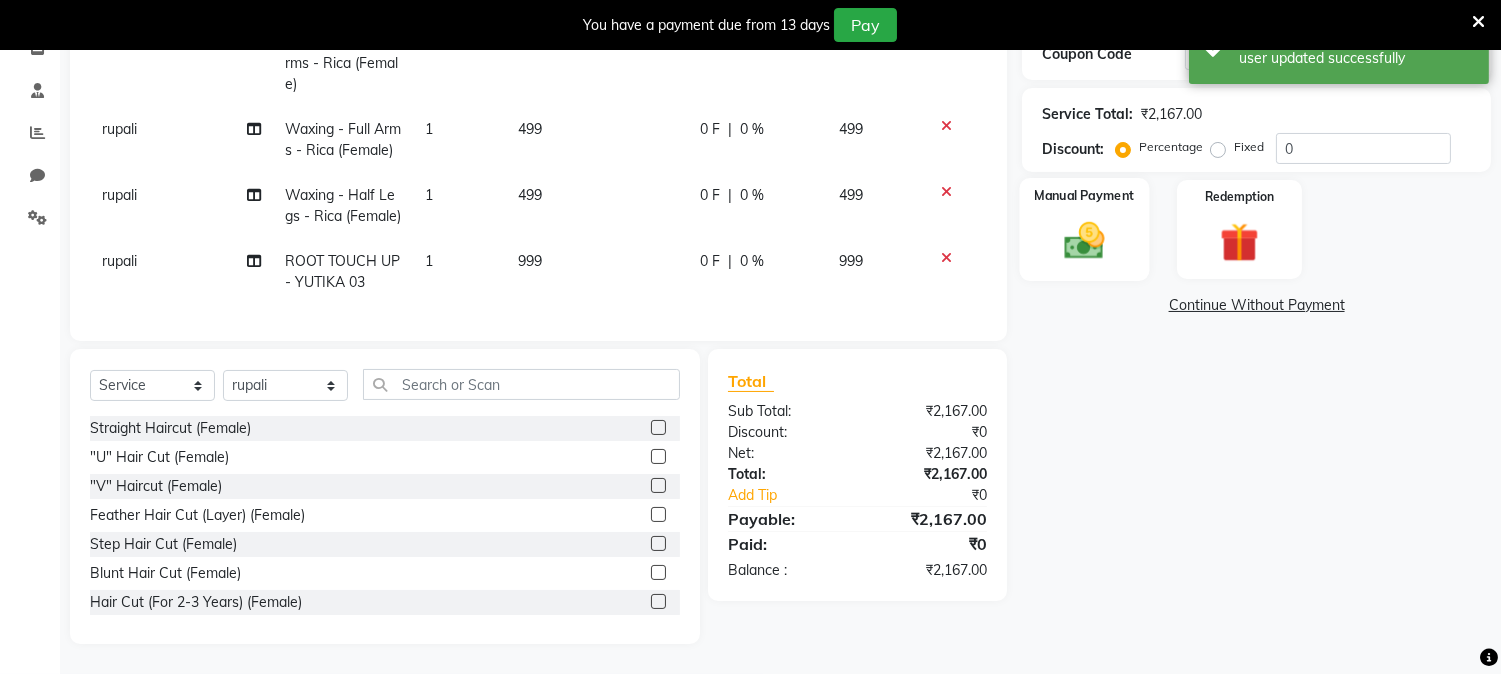 click 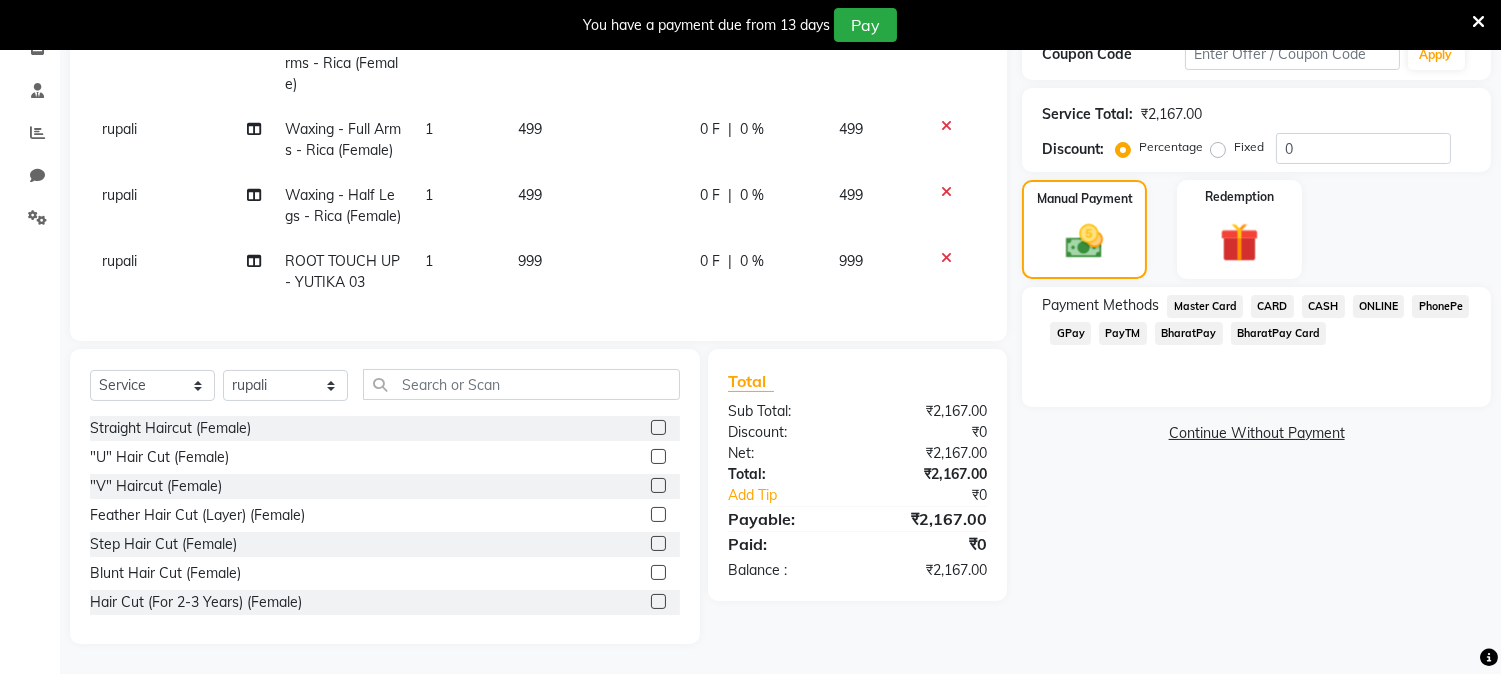 click on "GPay" 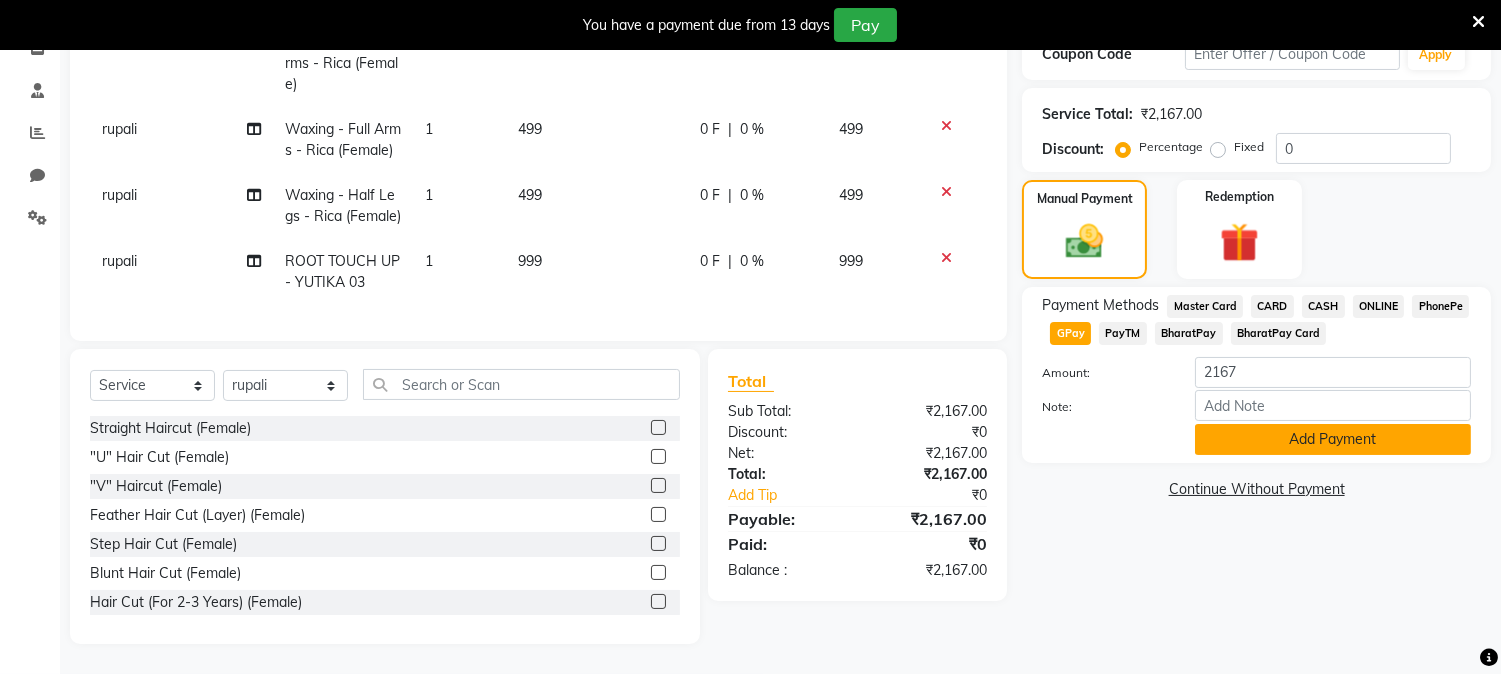 click on "Add Payment" 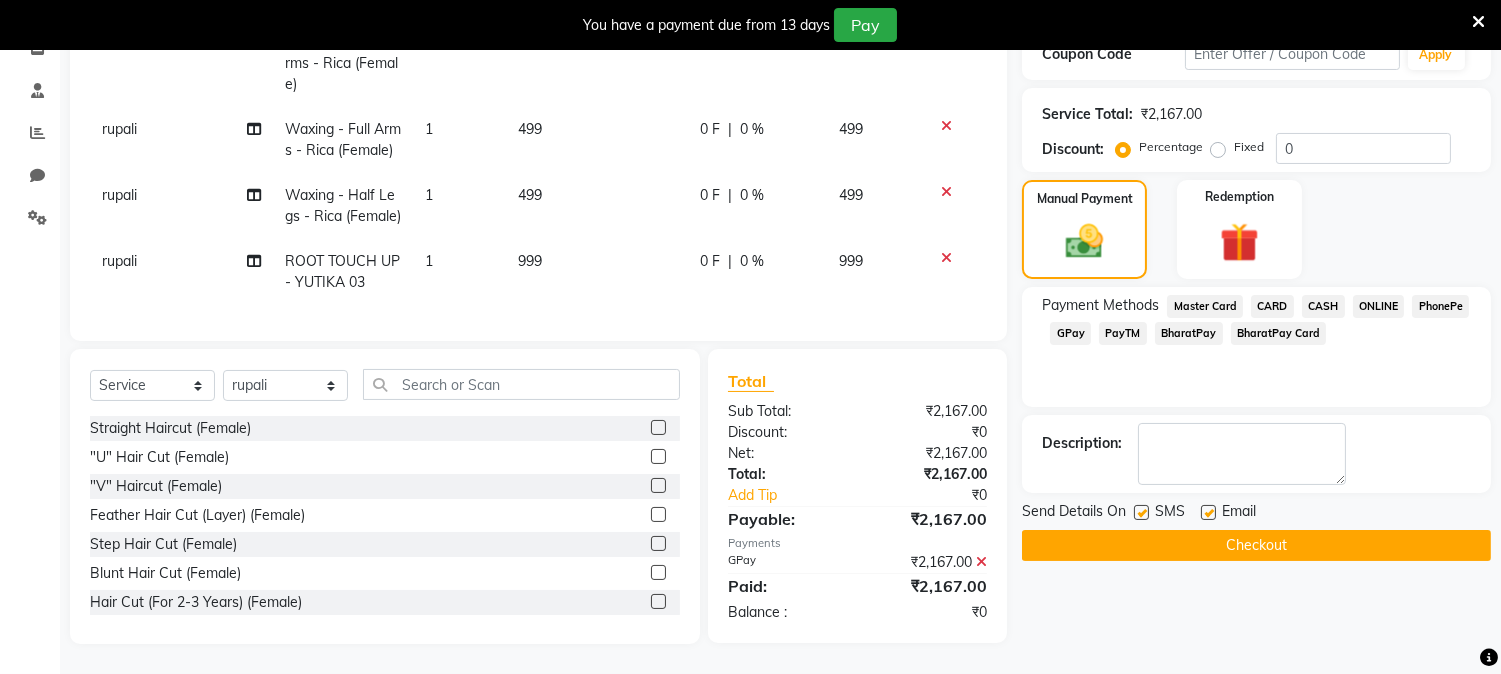 click on "Checkout" 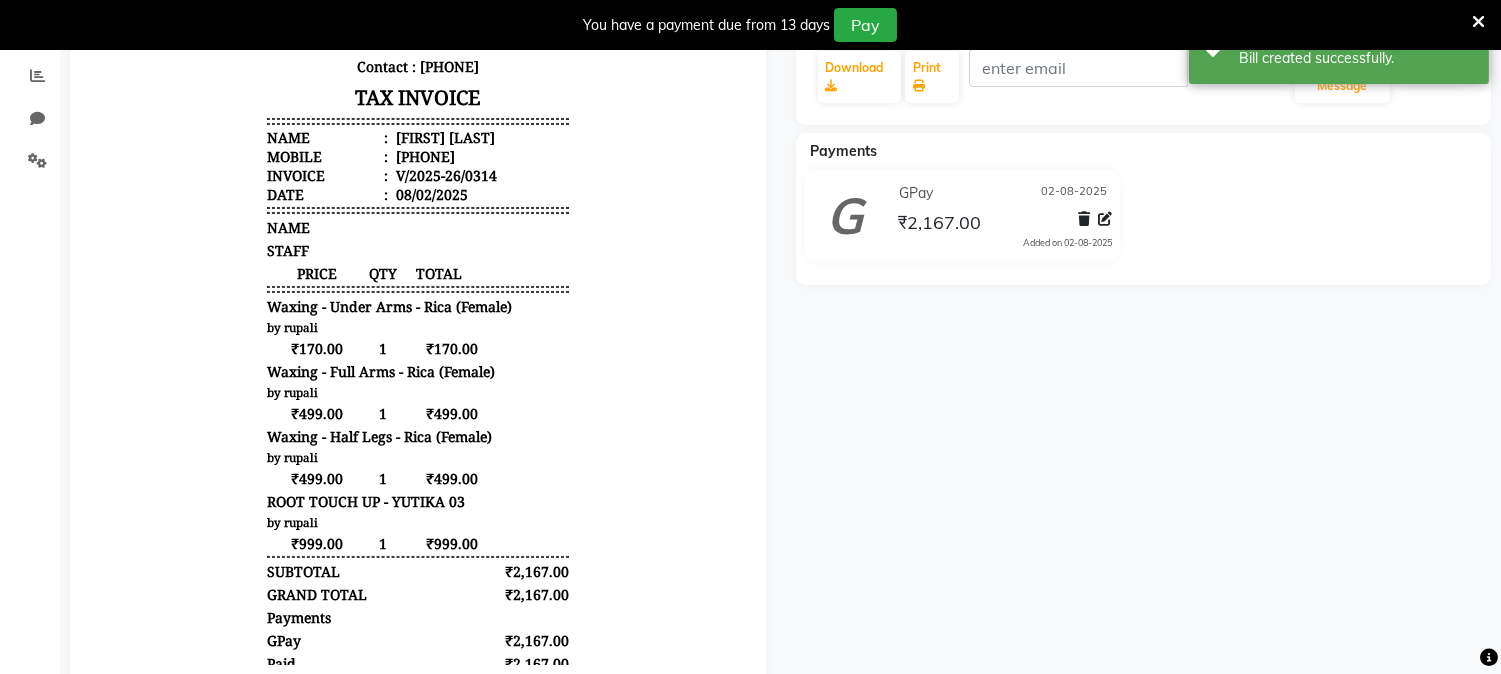 scroll, scrollTop: 0, scrollLeft: 0, axis: both 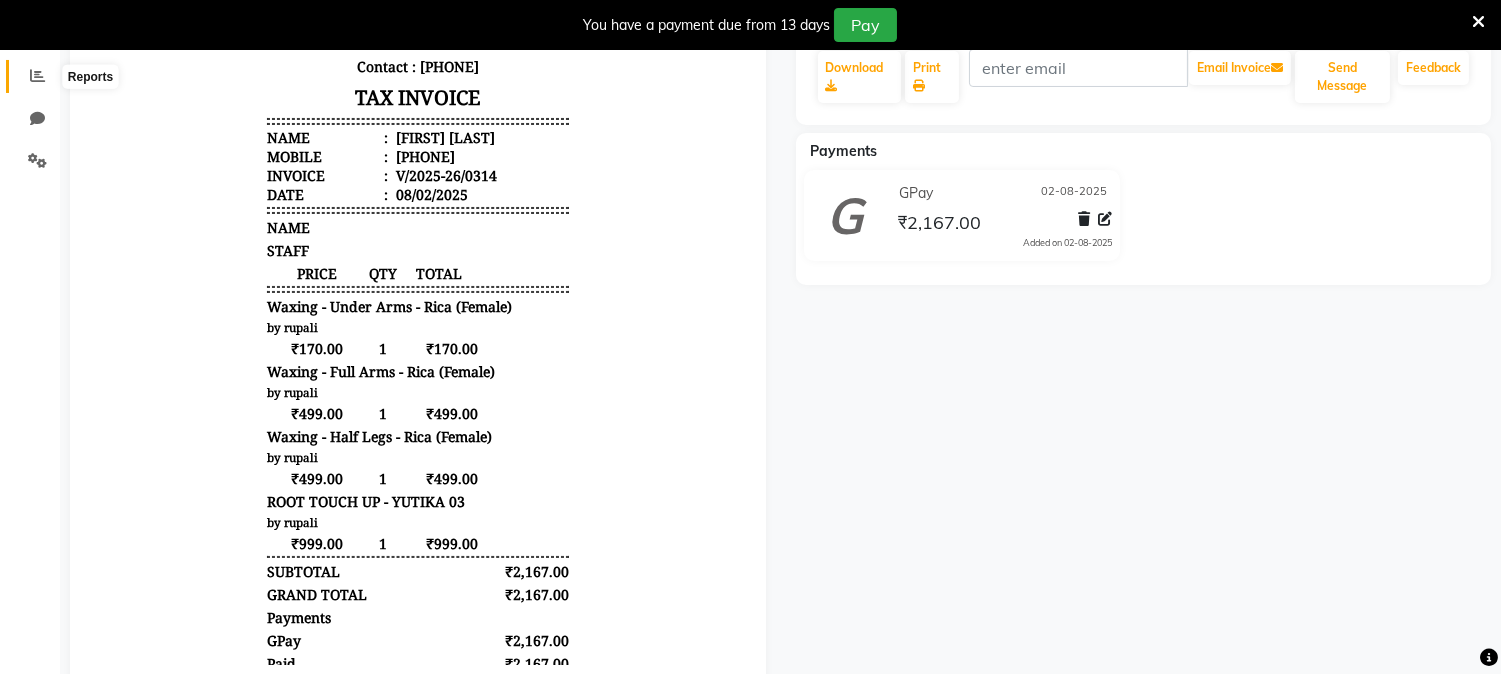 click 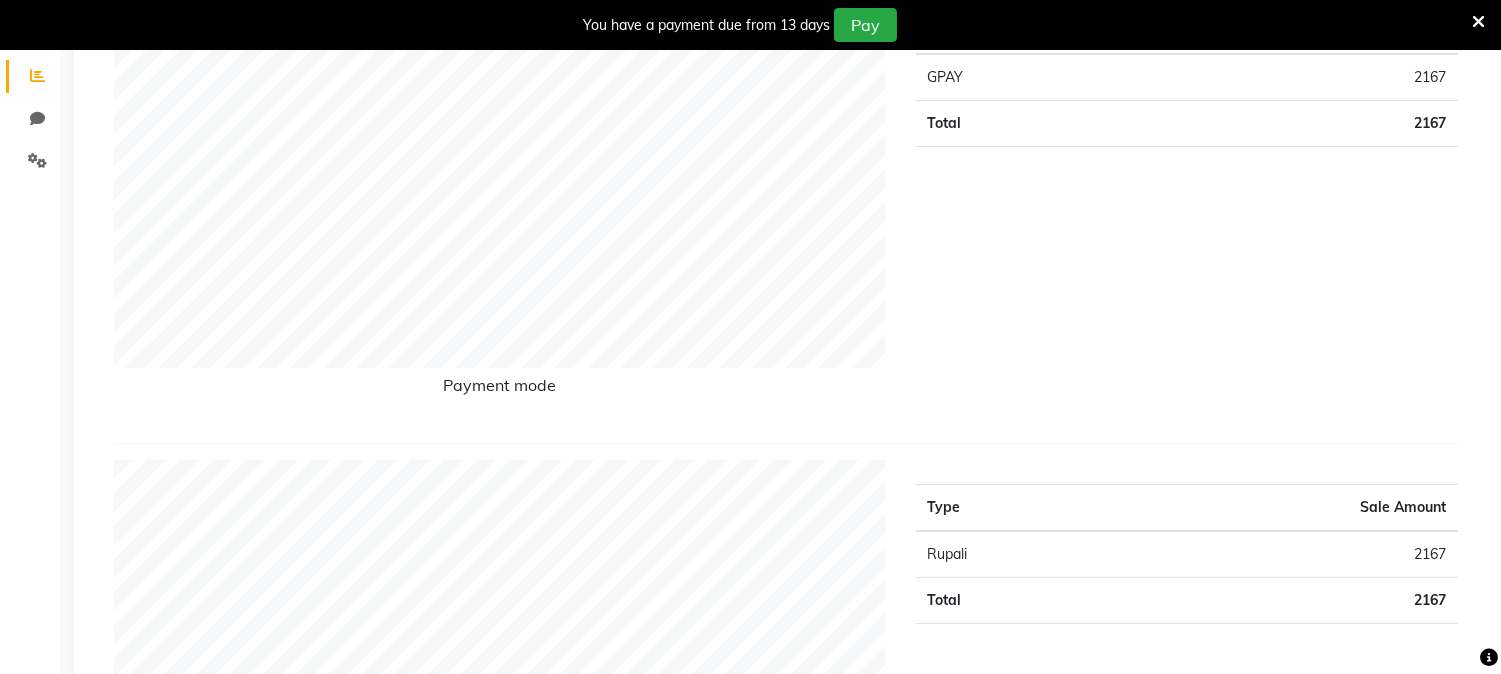 scroll, scrollTop: 0, scrollLeft: 0, axis: both 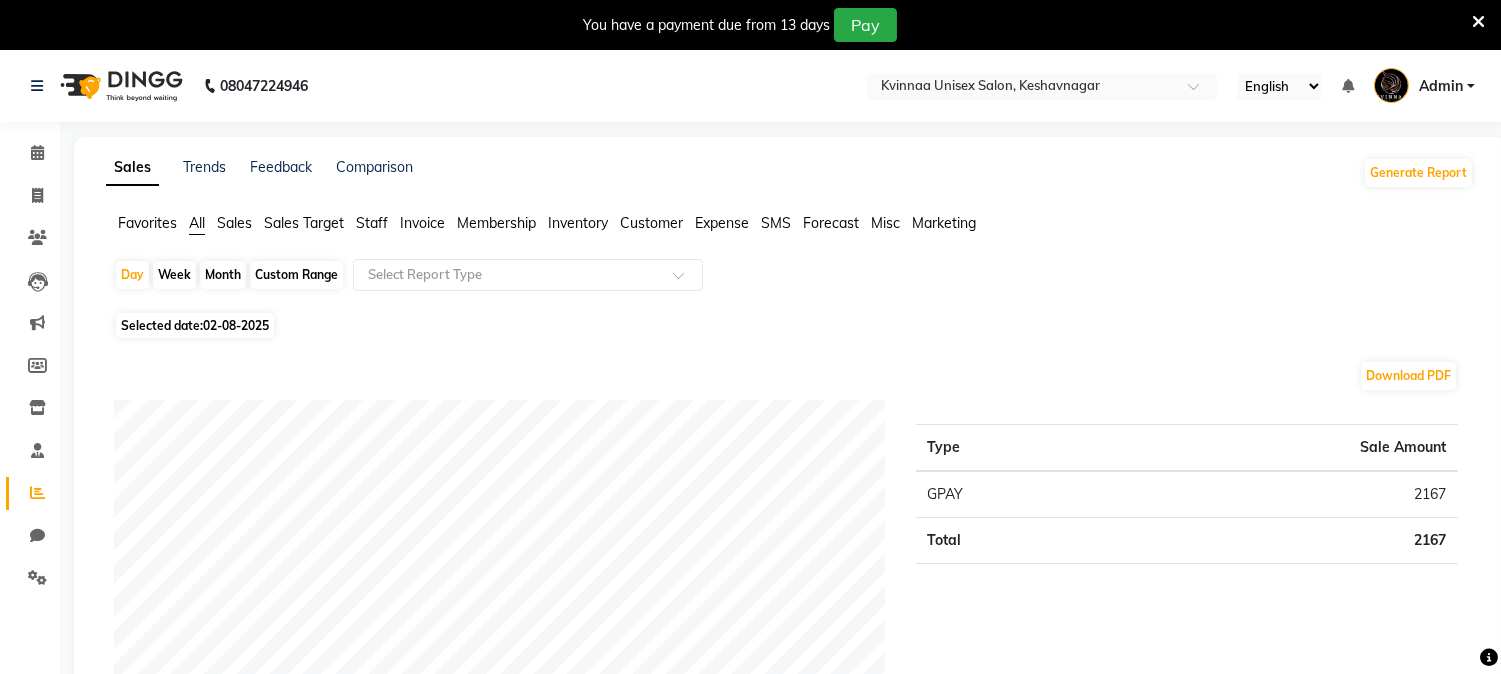 click on "Month" 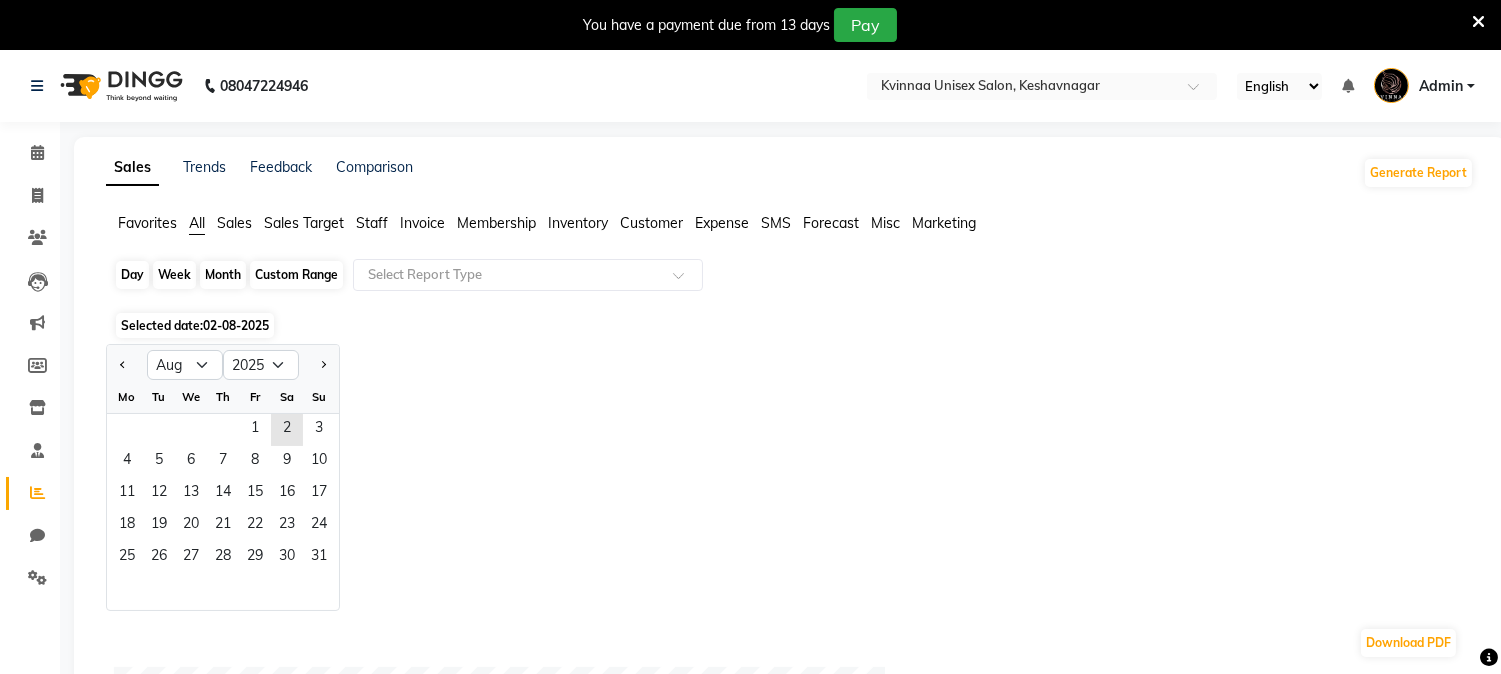 click on "Month" 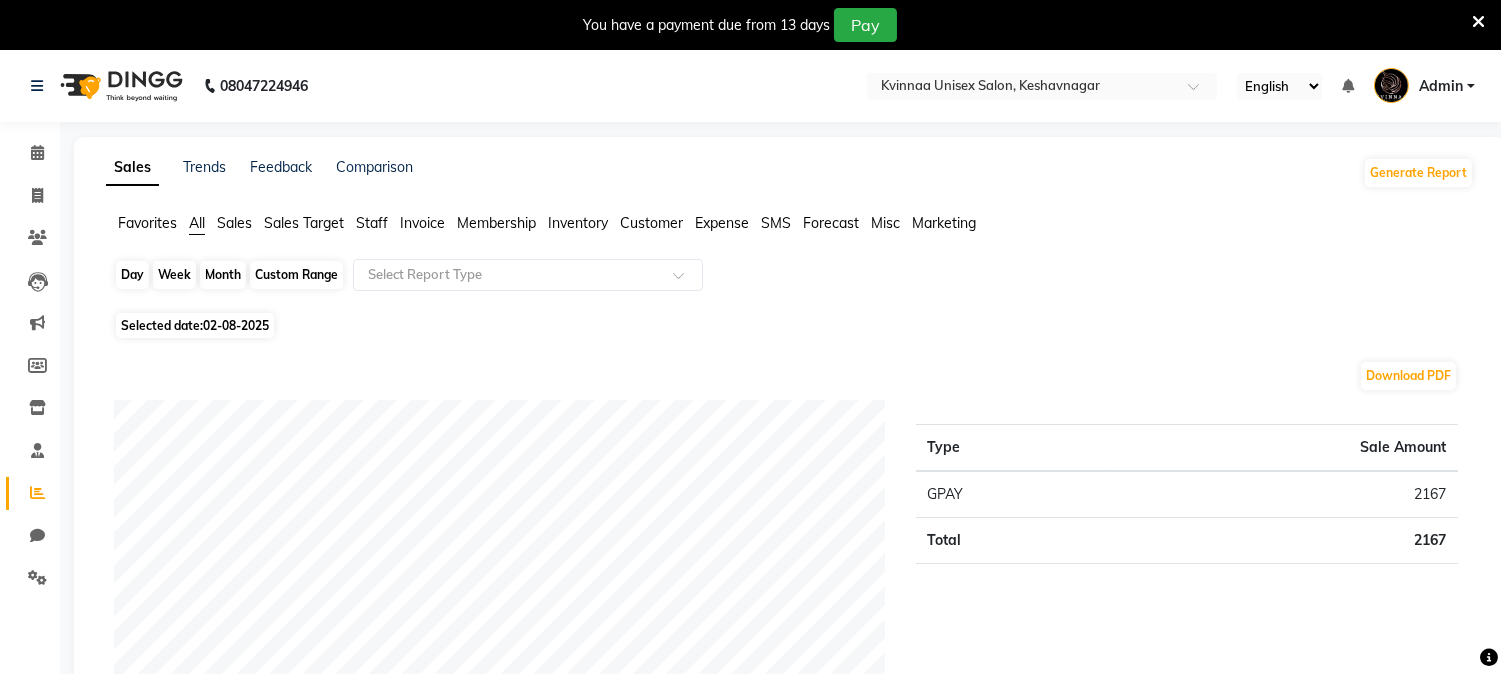click on "Month" 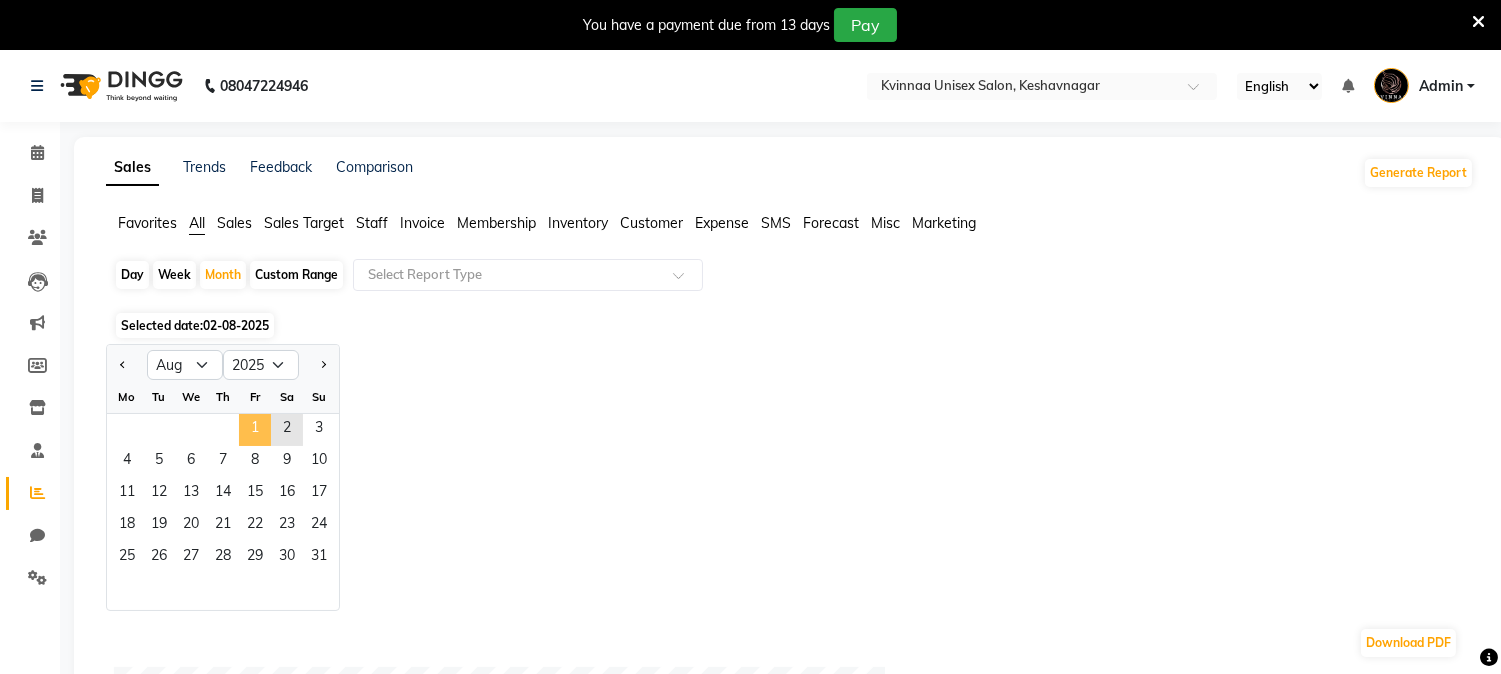 click on "1" 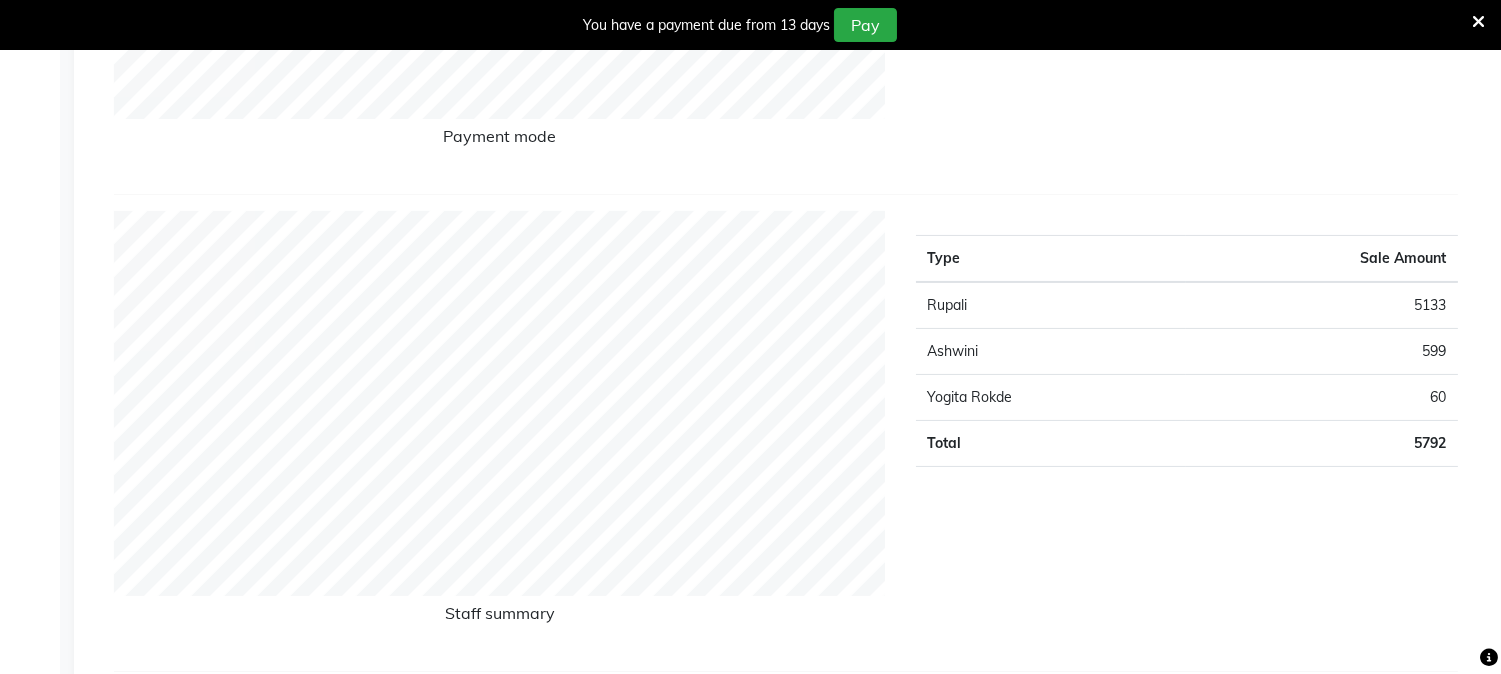 scroll, scrollTop: 0, scrollLeft: 0, axis: both 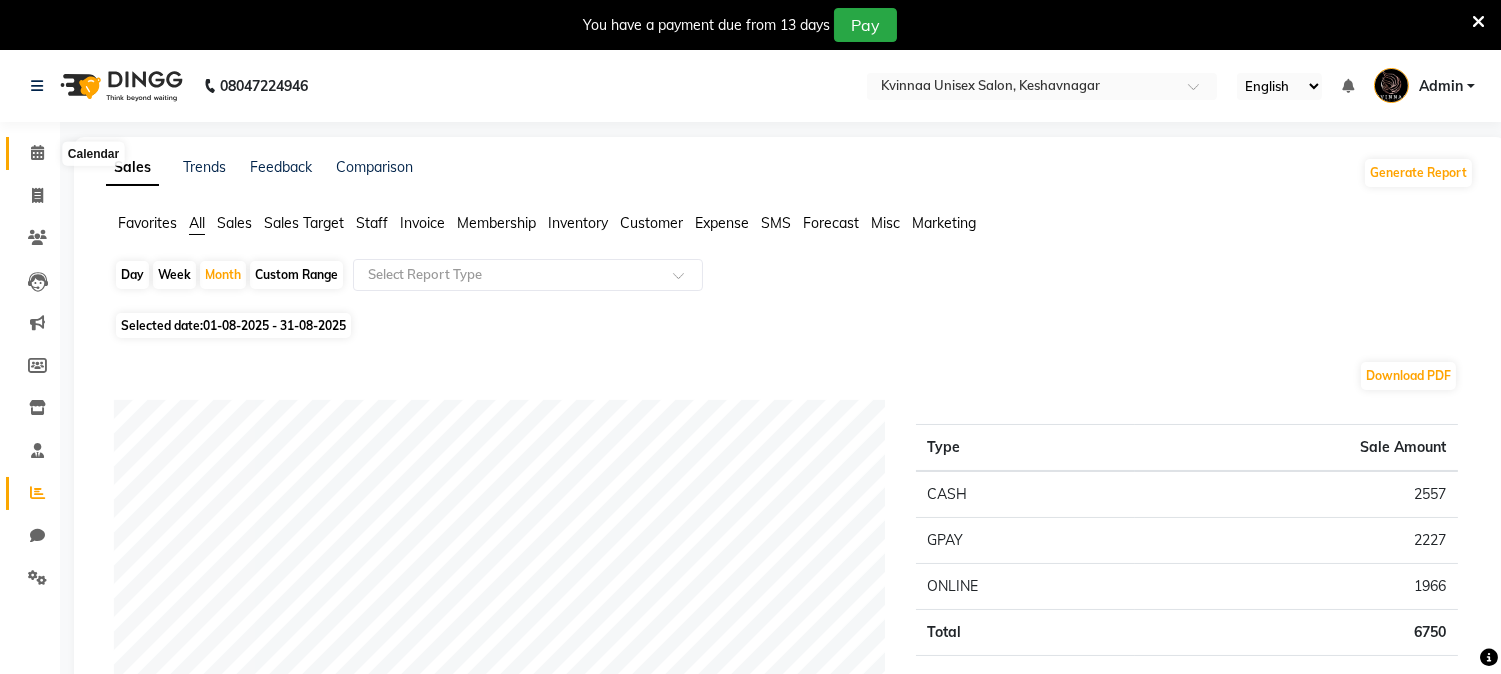 click 